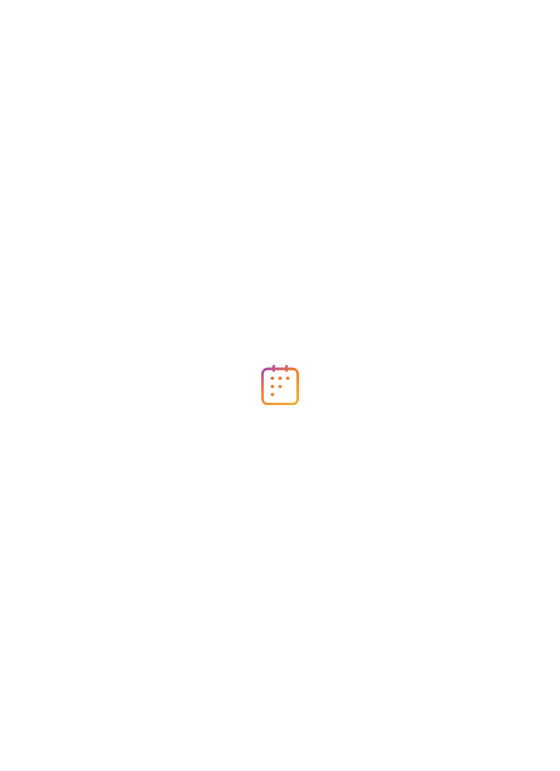 scroll, scrollTop: 0, scrollLeft: 0, axis: both 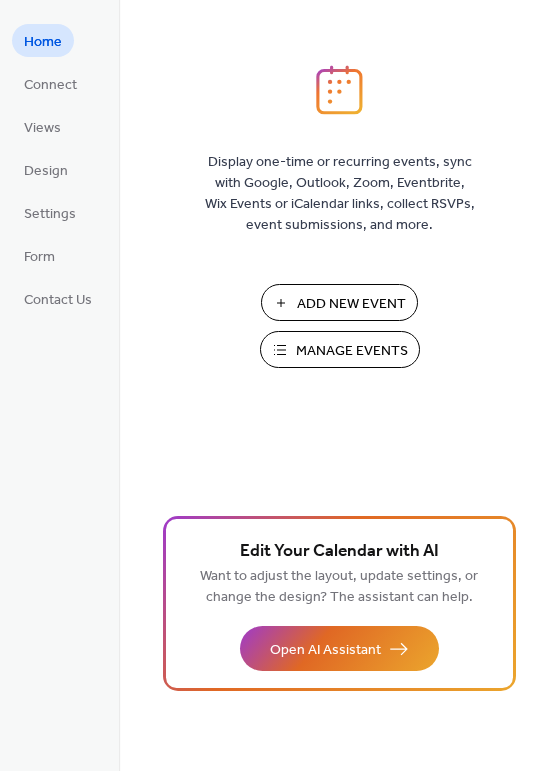 click on "Add New Event" at bounding box center [351, 304] 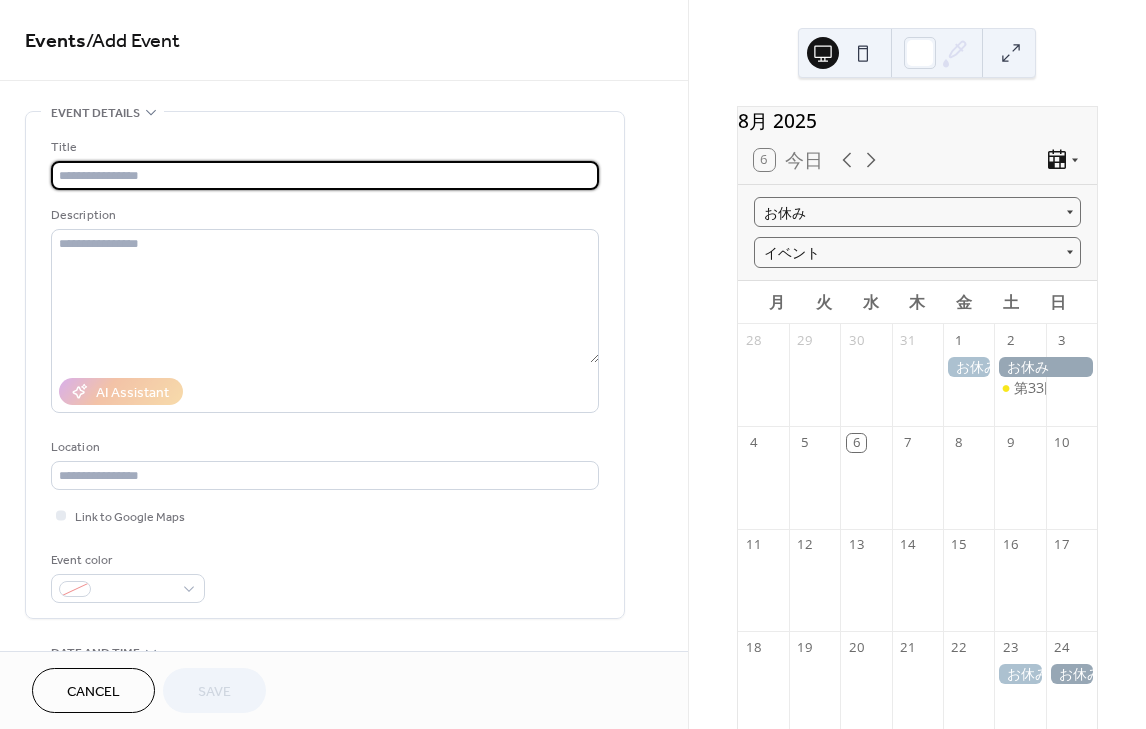 scroll, scrollTop: 0, scrollLeft: 0, axis: both 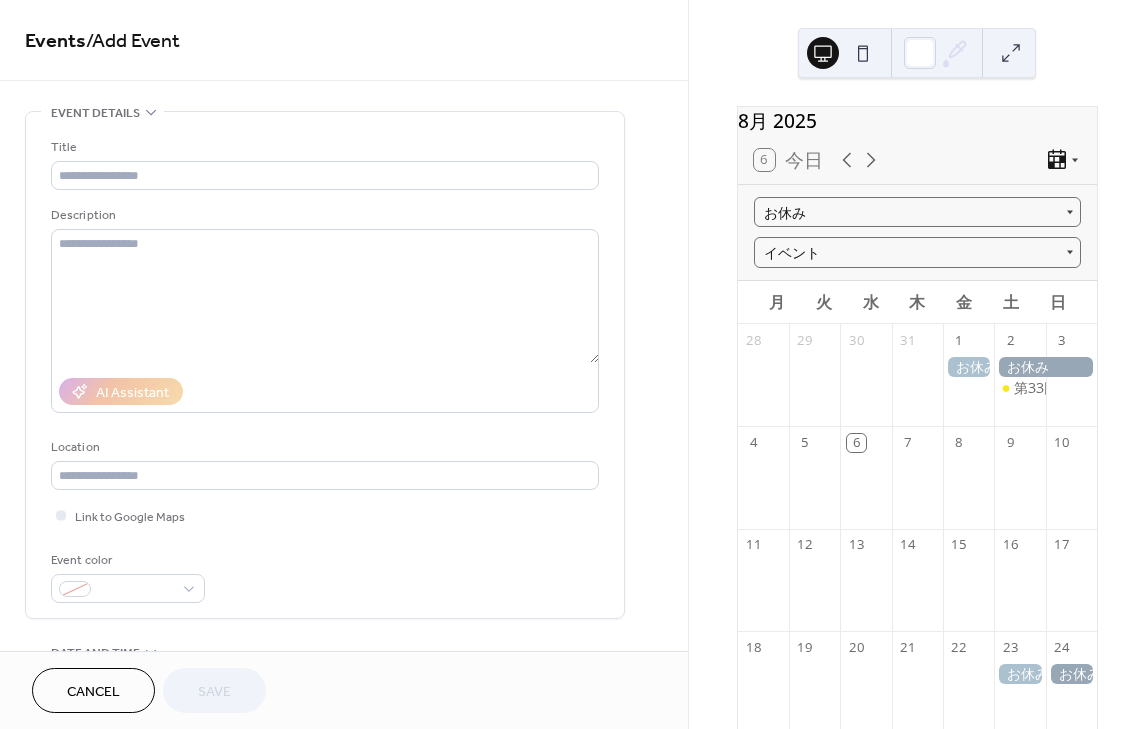 click on "Cancel" at bounding box center [93, 690] 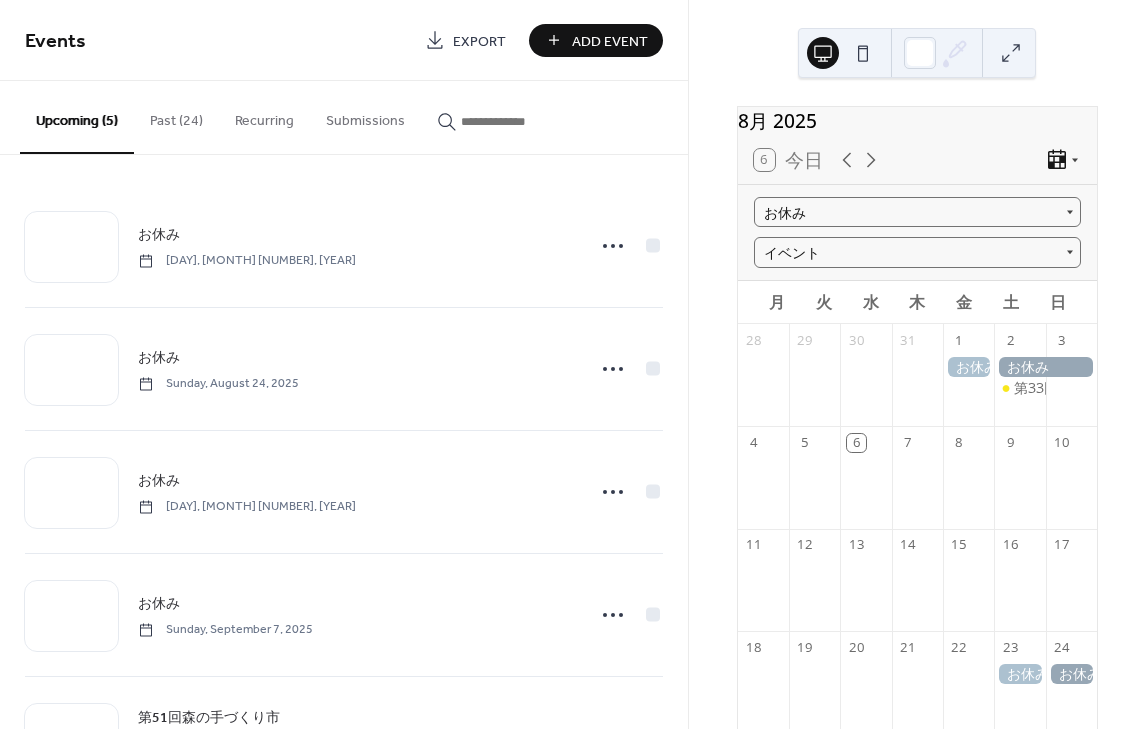 click on "Past (24)" at bounding box center (176, 116) 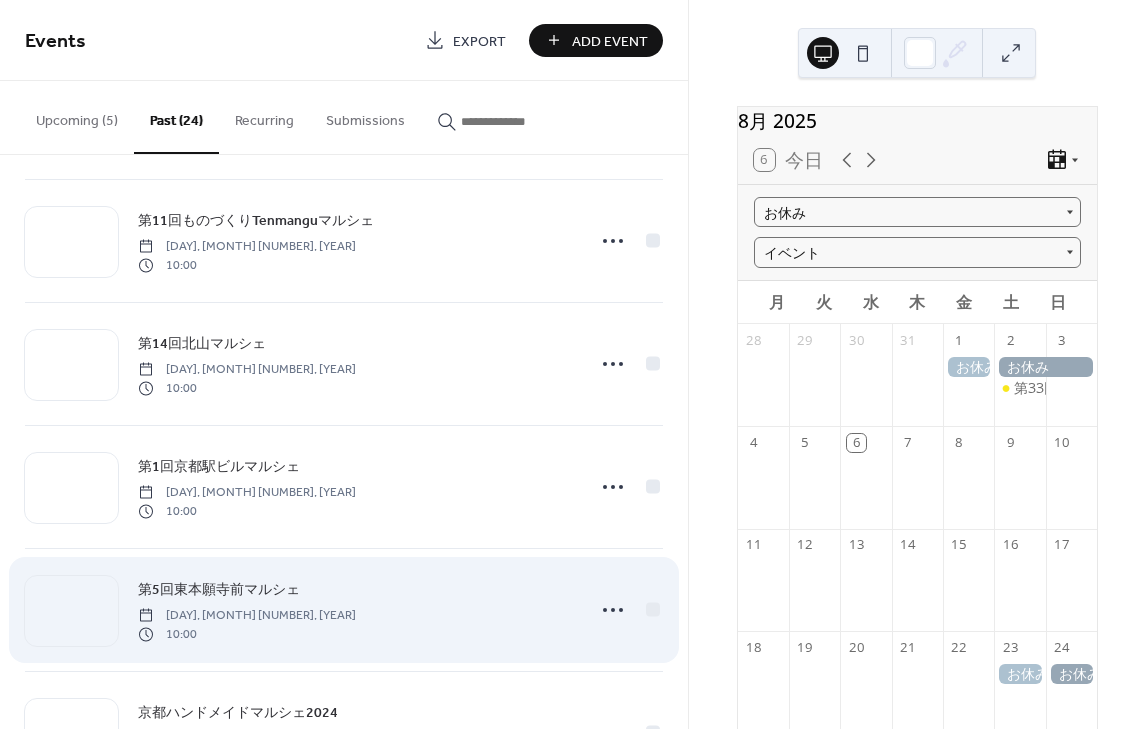 scroll, scrollTop: 2433, scrollLeft: 0, axis: vertical 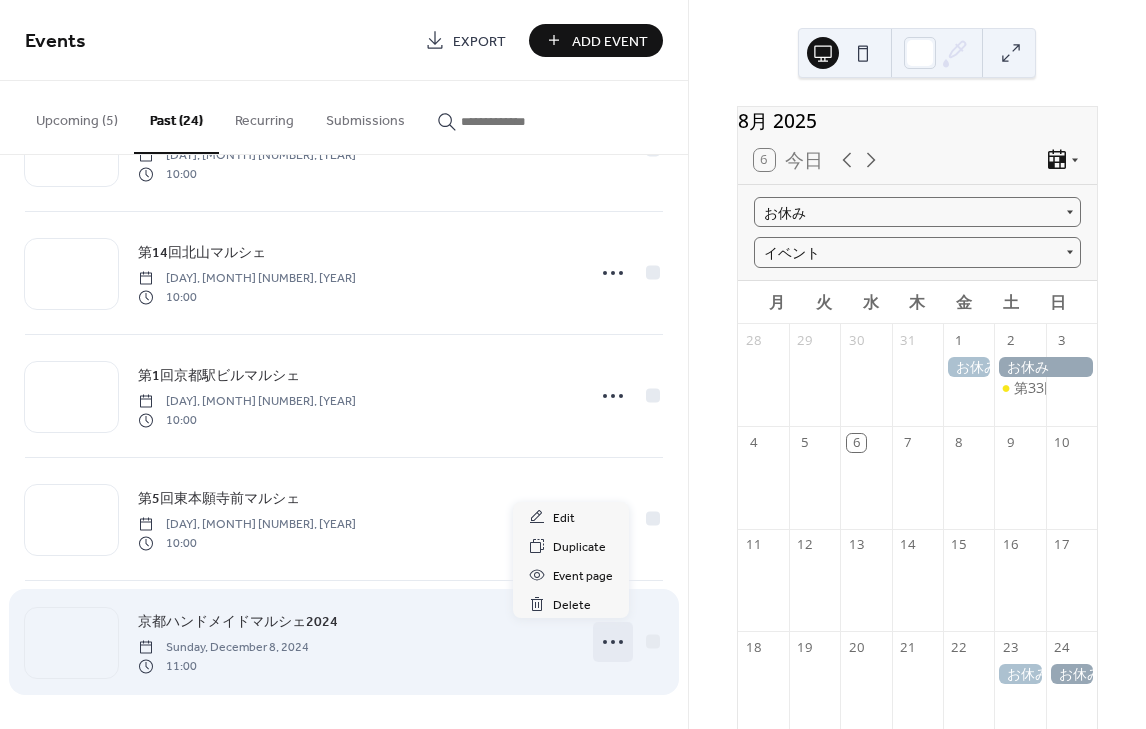 click 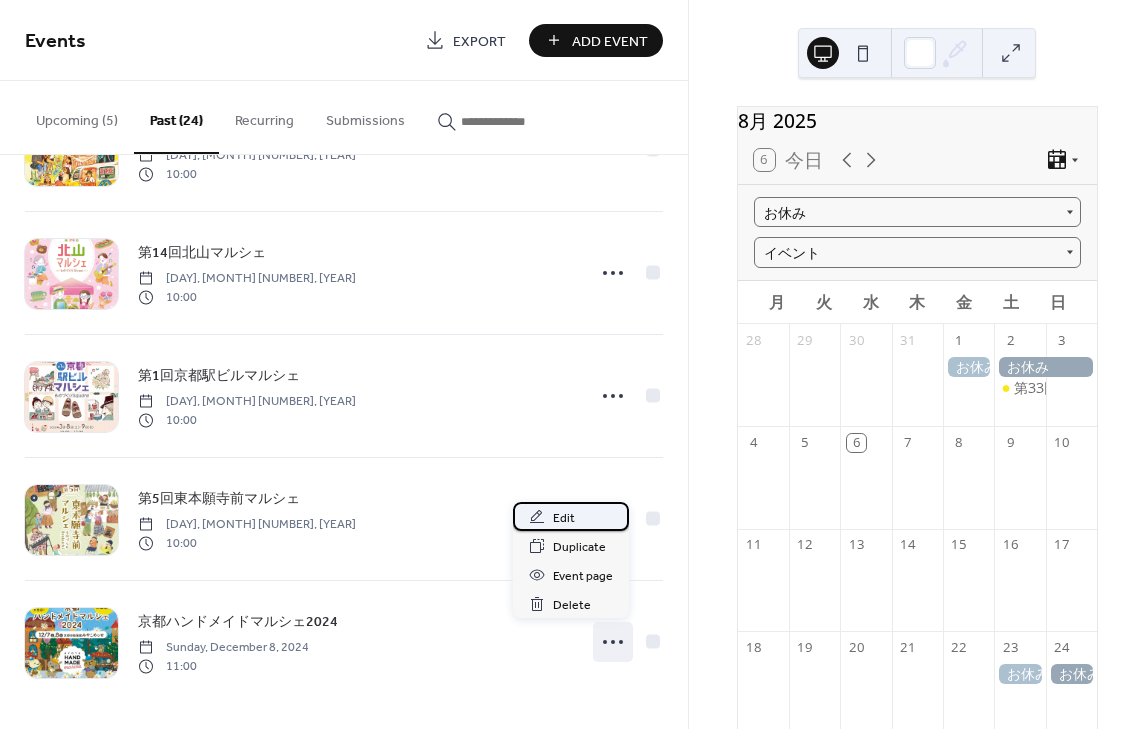 click on "Edit" at bounding box center (564, 518) 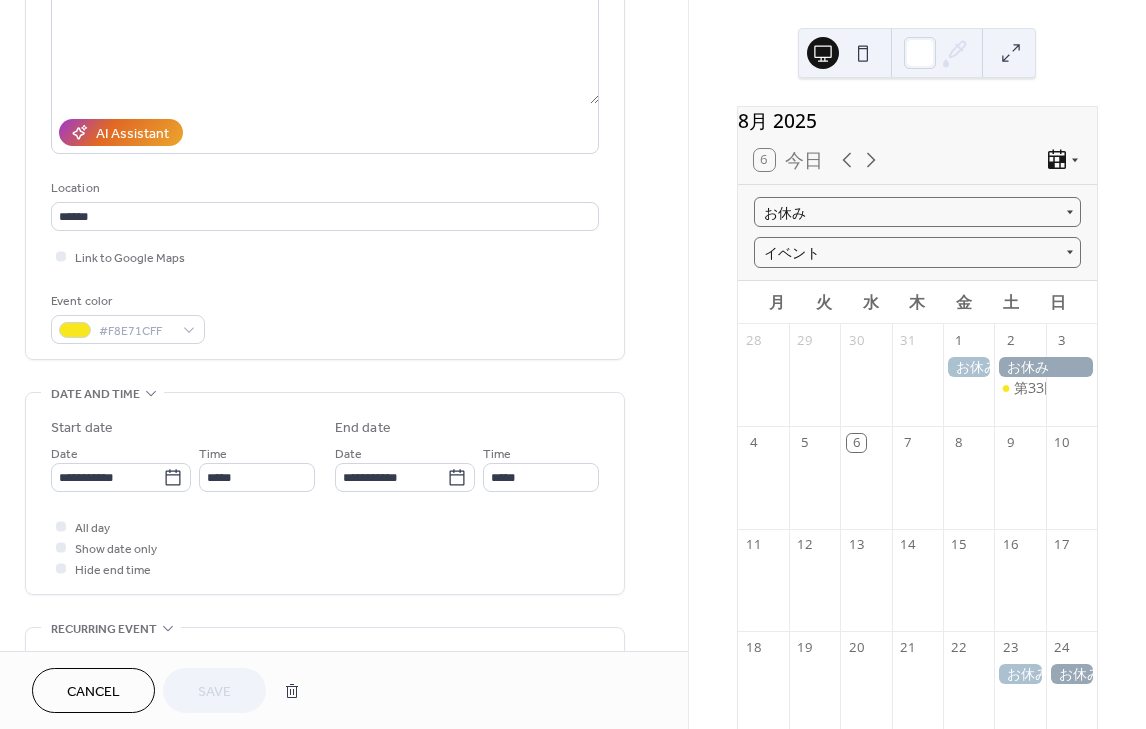scroll, scrollTop: 518, scrollLeft: 0, axis: vertical 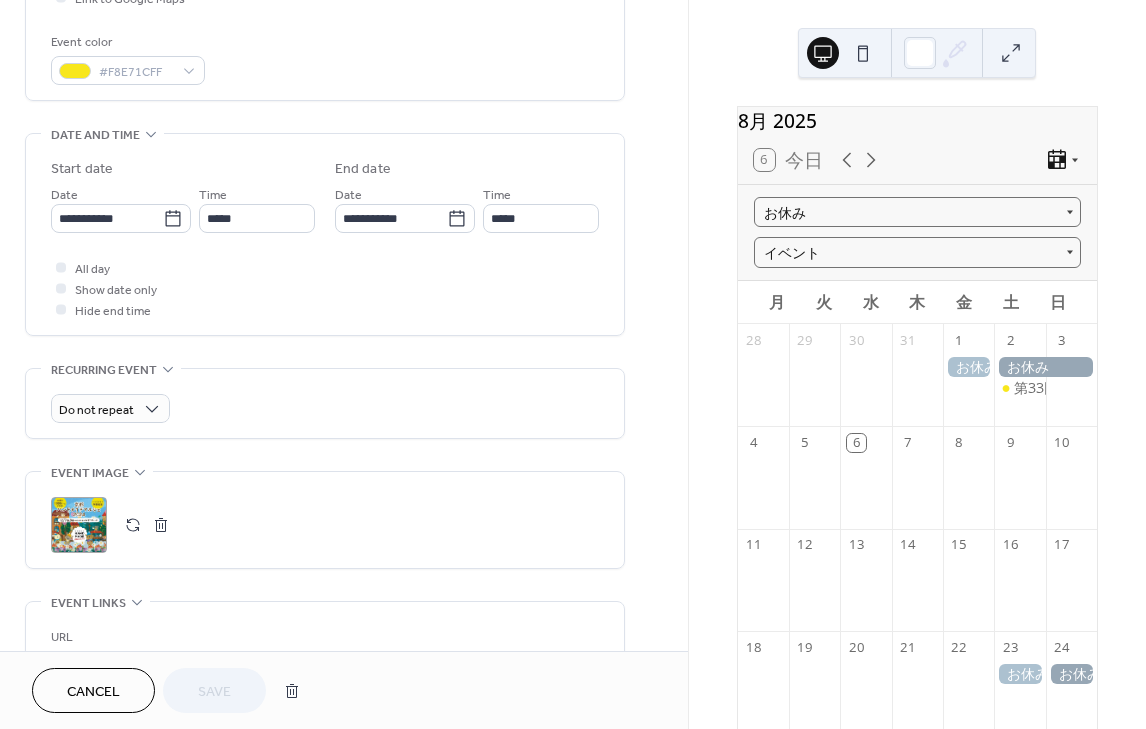 click on ";" at bounding box center [79, 525] 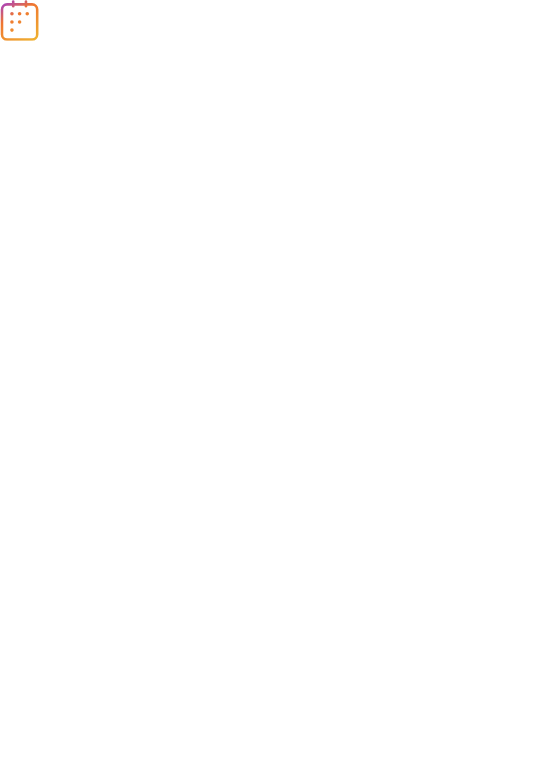 scroll, scrollTop: 0, scrollLeft: 0, axis: both 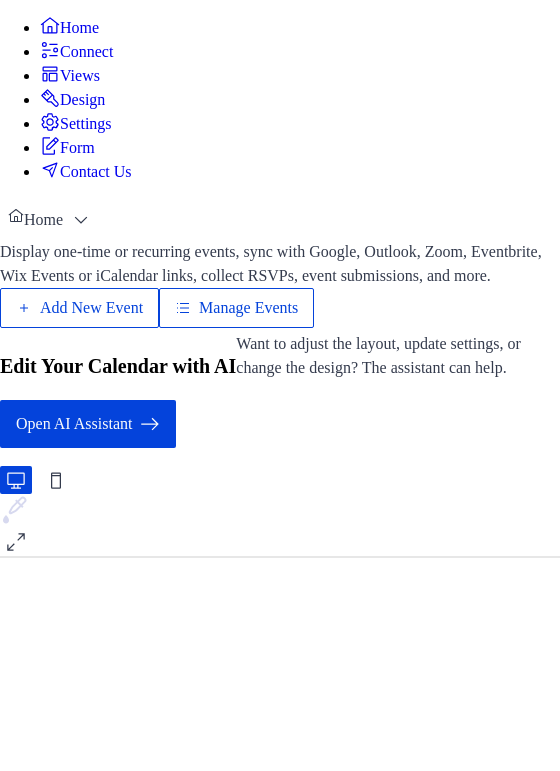 click on "Manage Events" at bounding box center (248, 308) 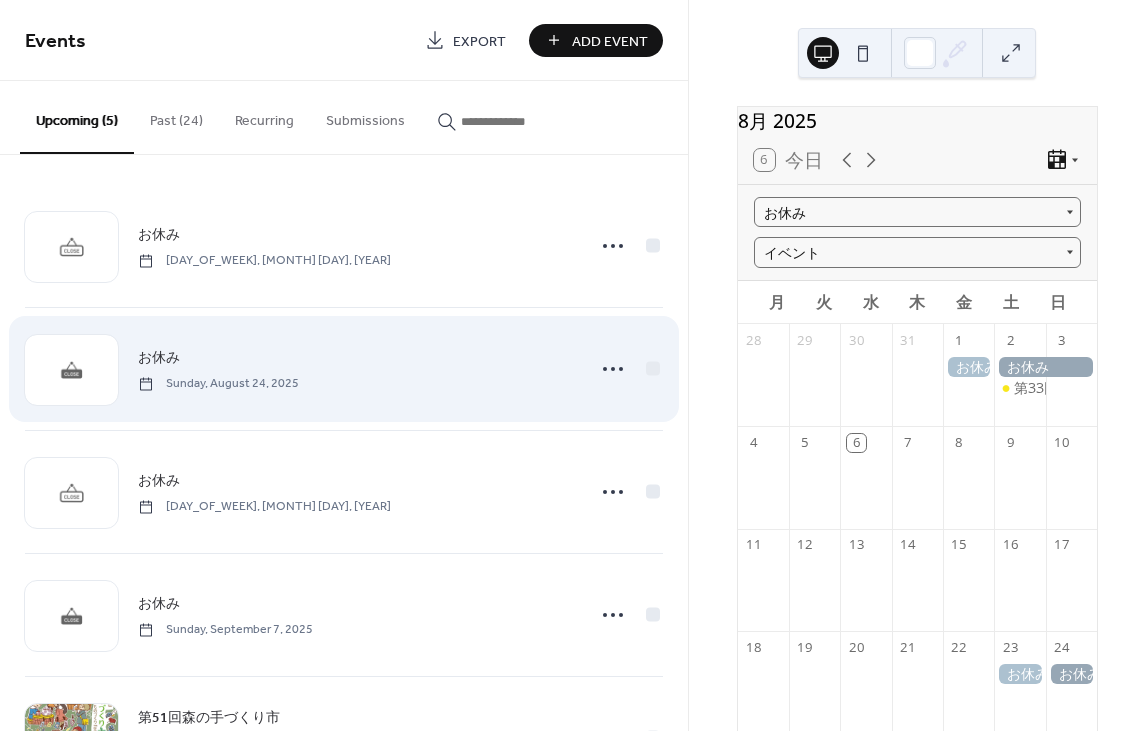 scroll, scrollTop: 0, scrollLeft: 0, axis: both 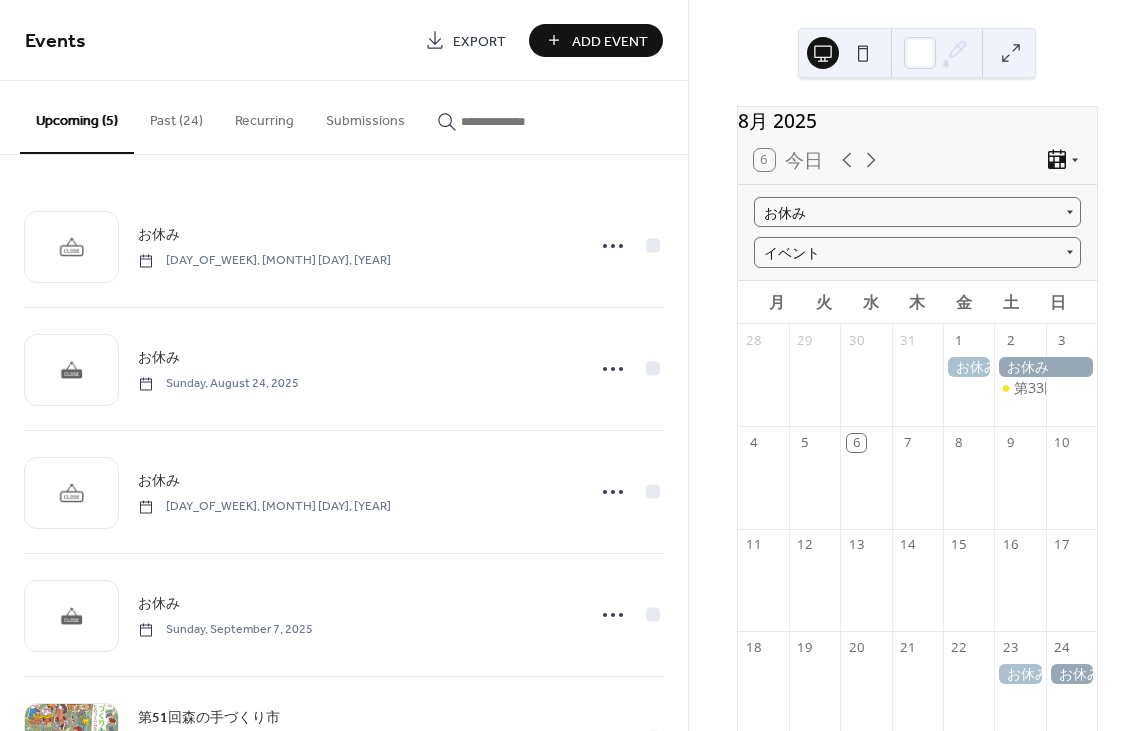 click on "Past (24)" at bounding box center (176, 116) 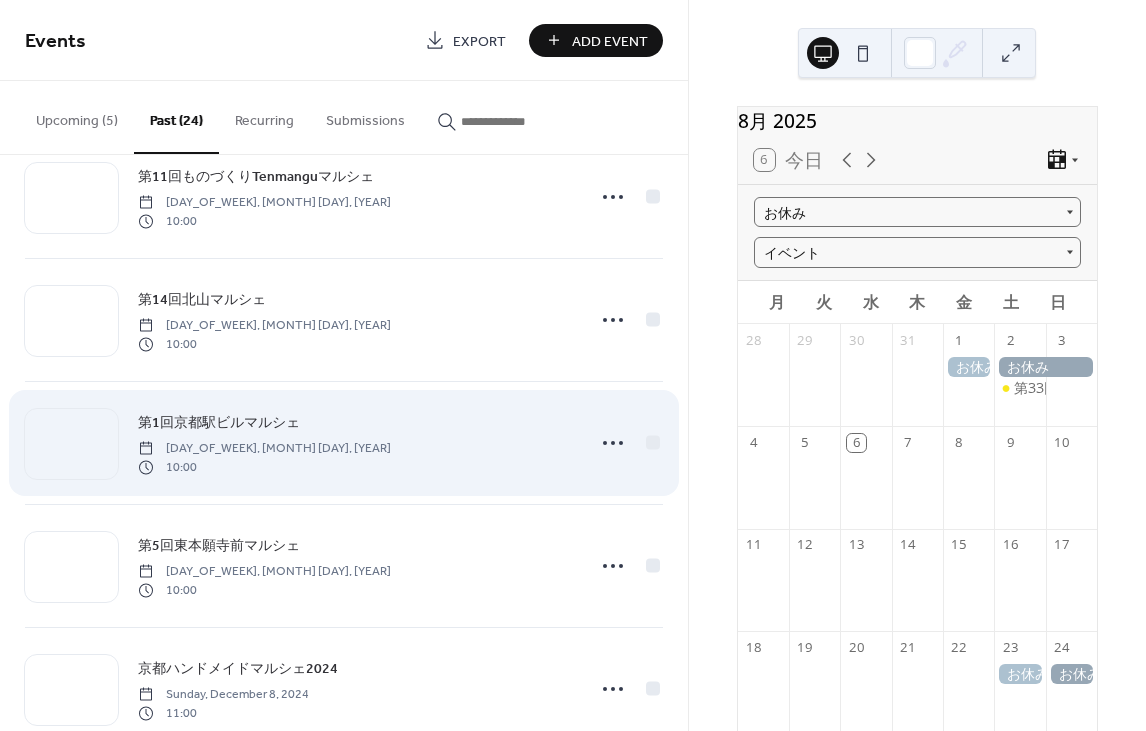 scroll, scrollTop: 2432, scrollLeft: 0, axis: vertical 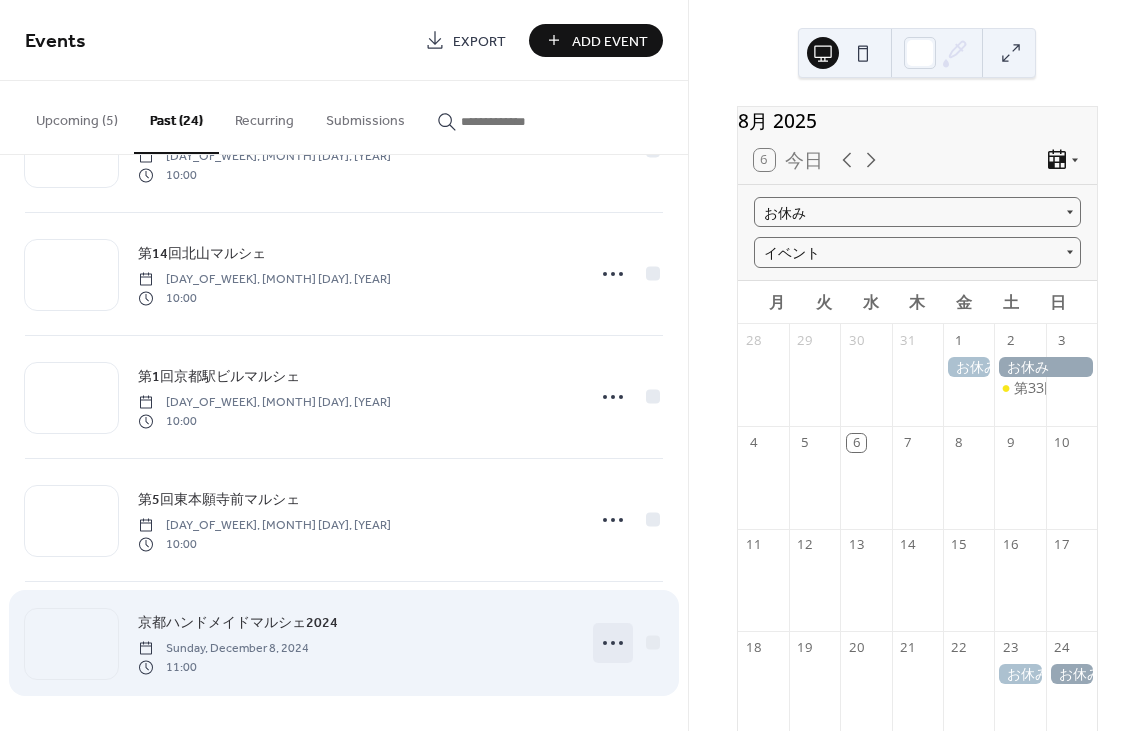 click 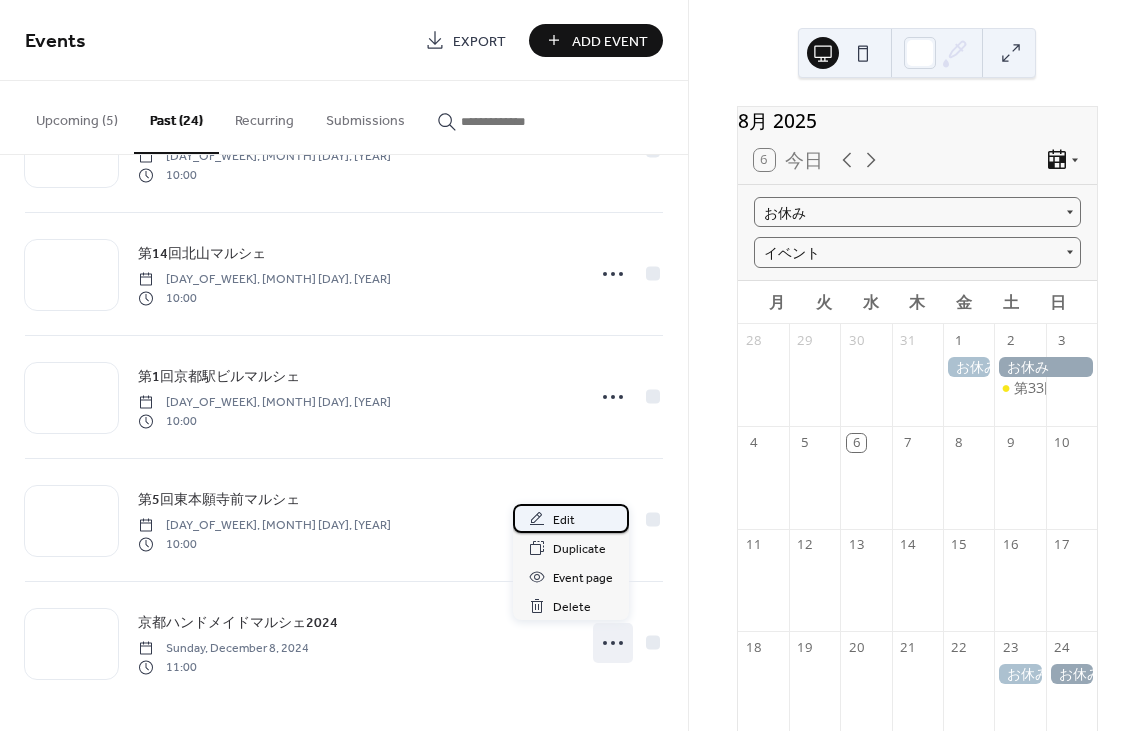 click on "Edit" at bounding box center (564, 520) 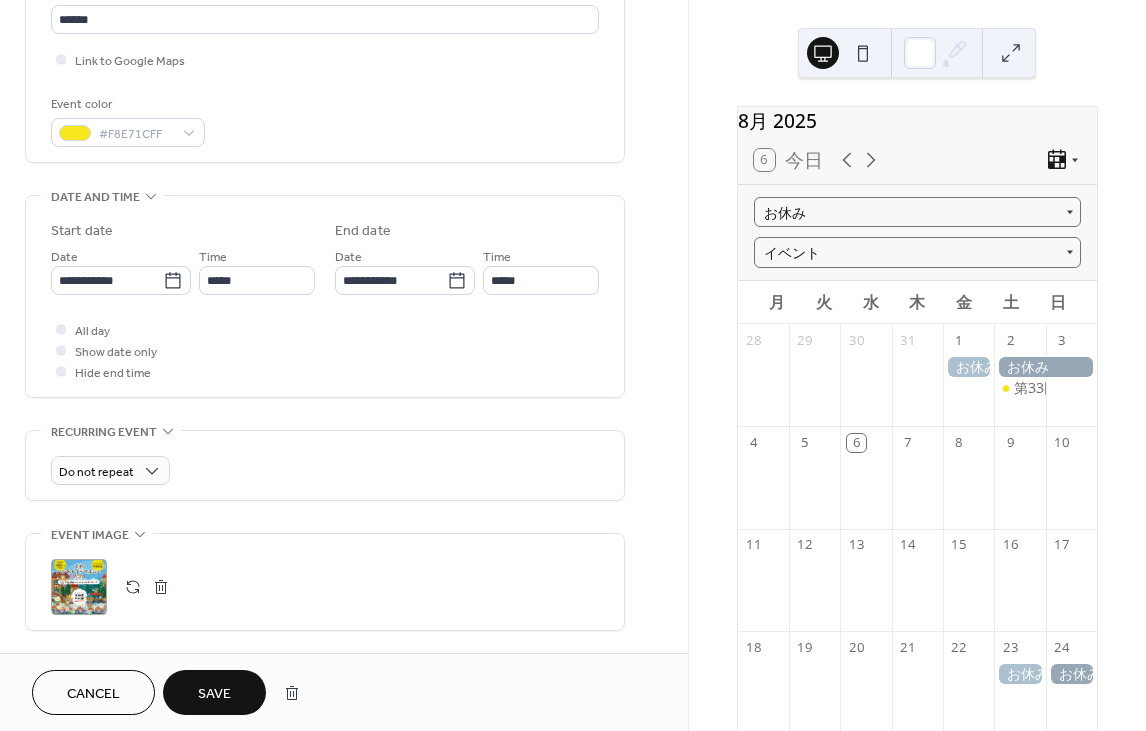scroll, scrollTop: 518, scrollLeft: 0, axis: vertical 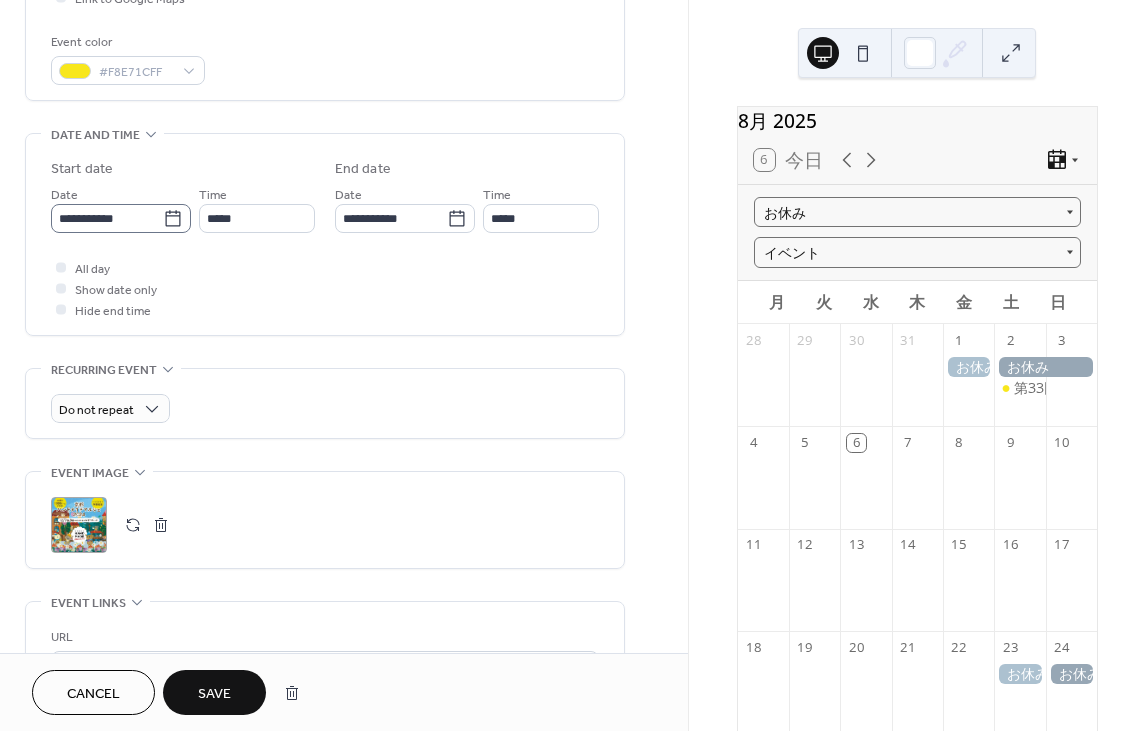 type on "**********" 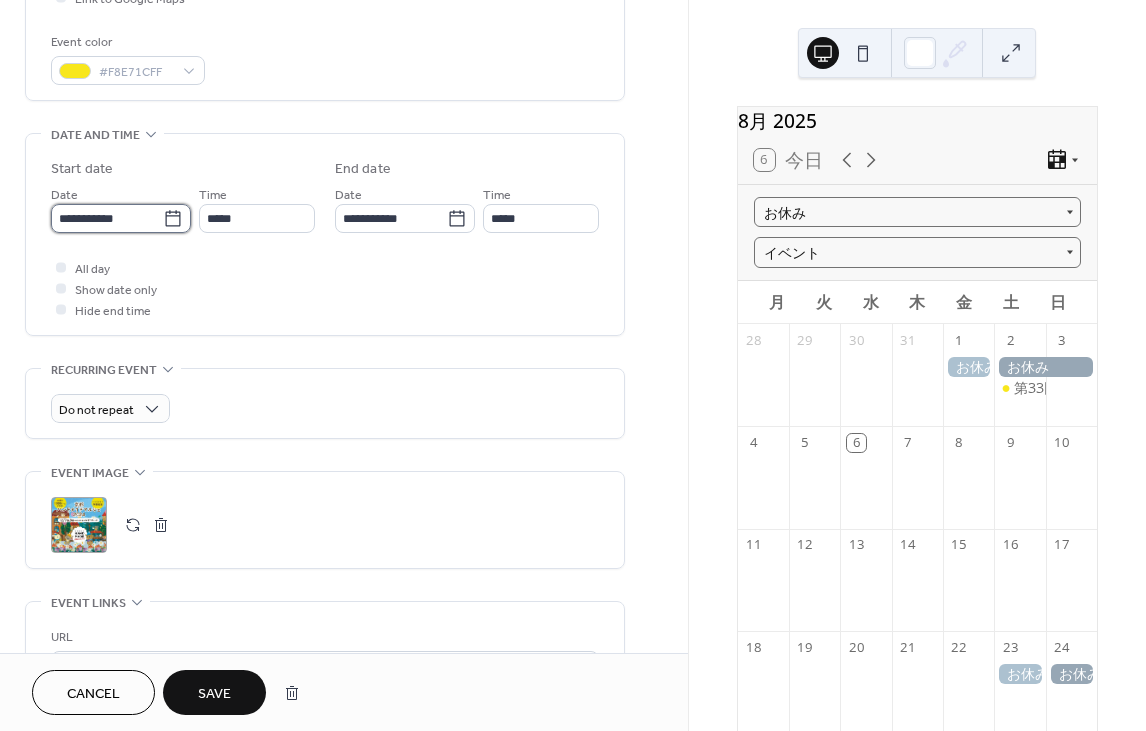 click on "**********" at bounding box center (107, 218) 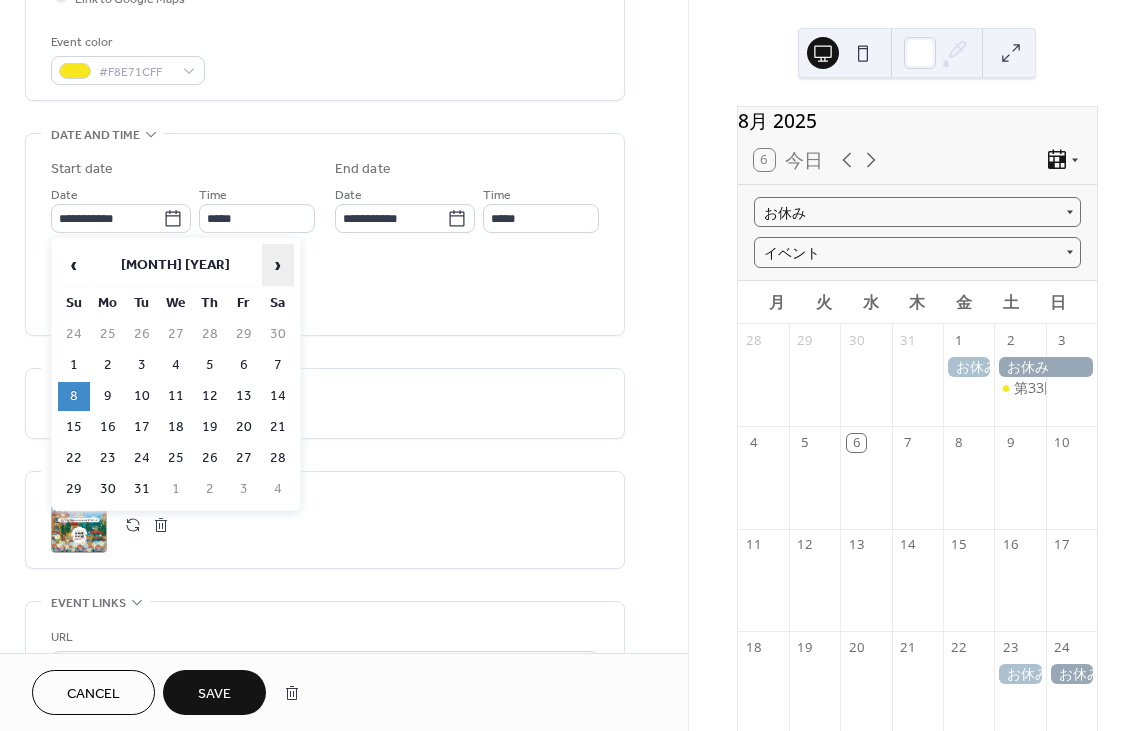 click on "›" at bounding box center (278, 265) 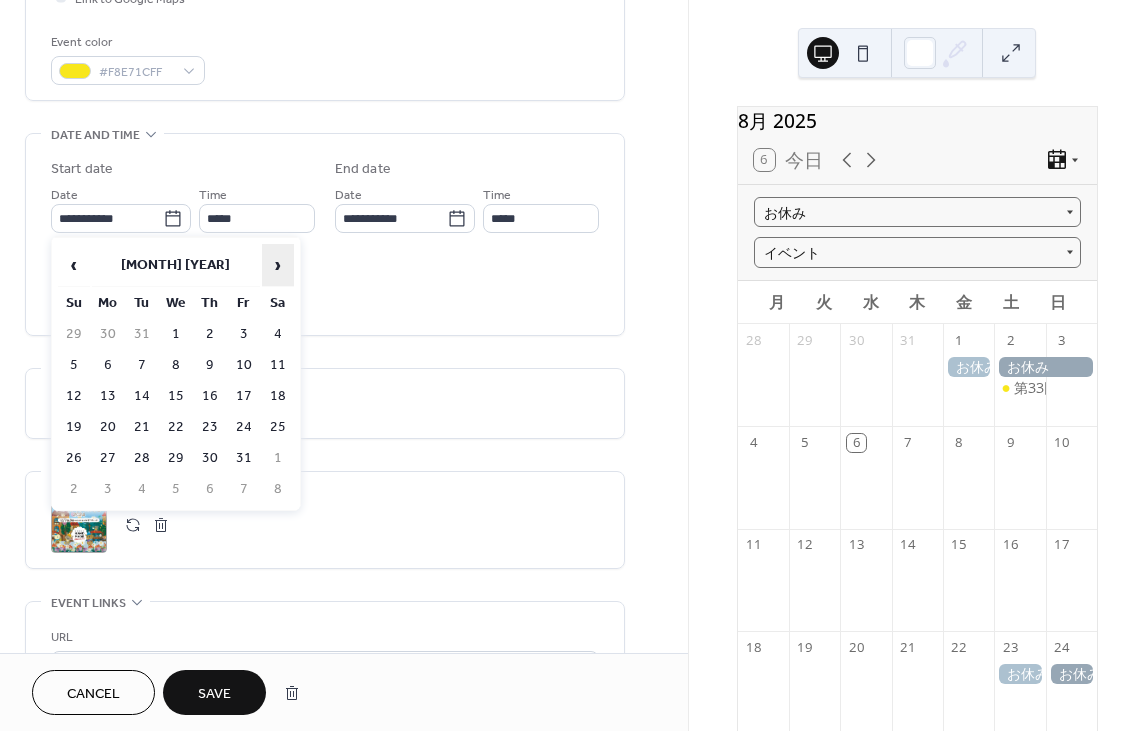 click on "›" at bounding box center [278, 265] 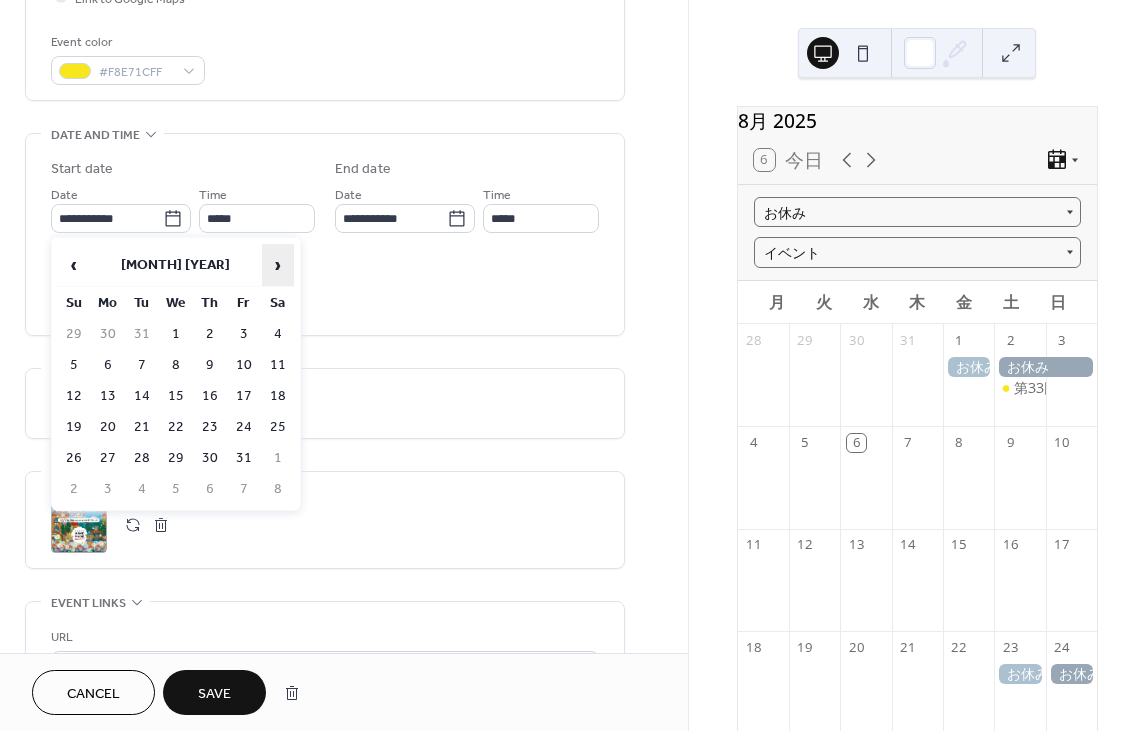 click on "›" at bounding box center (278, 265) 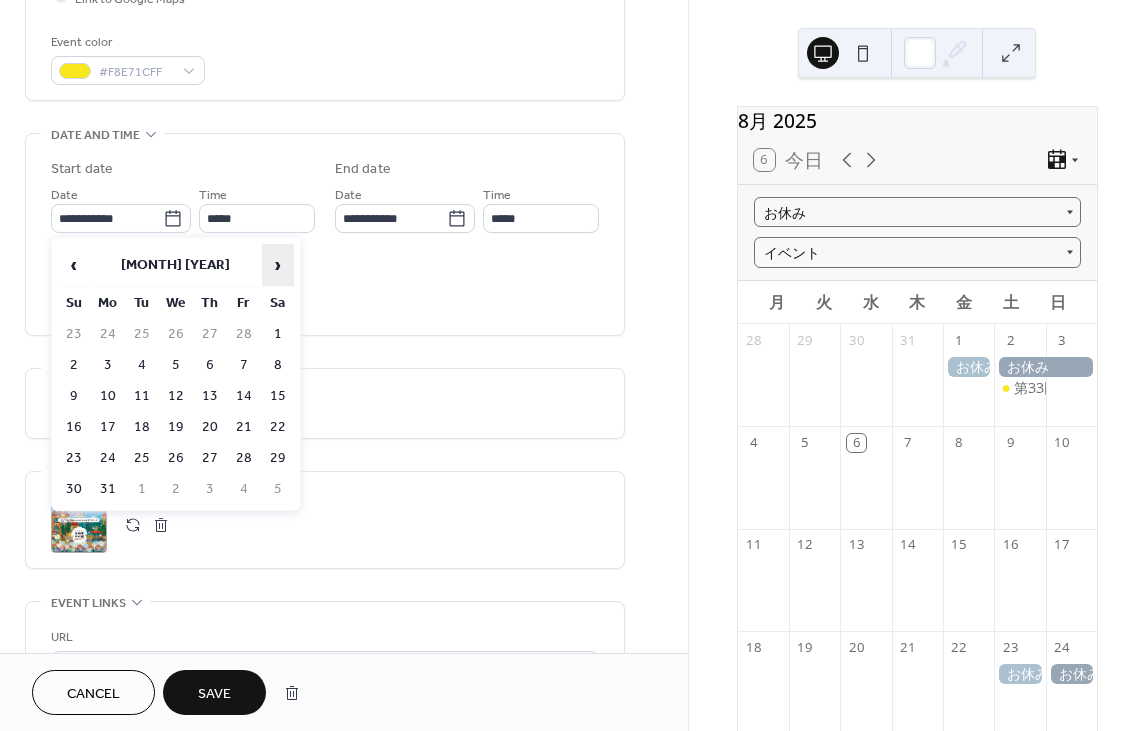 click on "›" at bounding box center [278, 265] 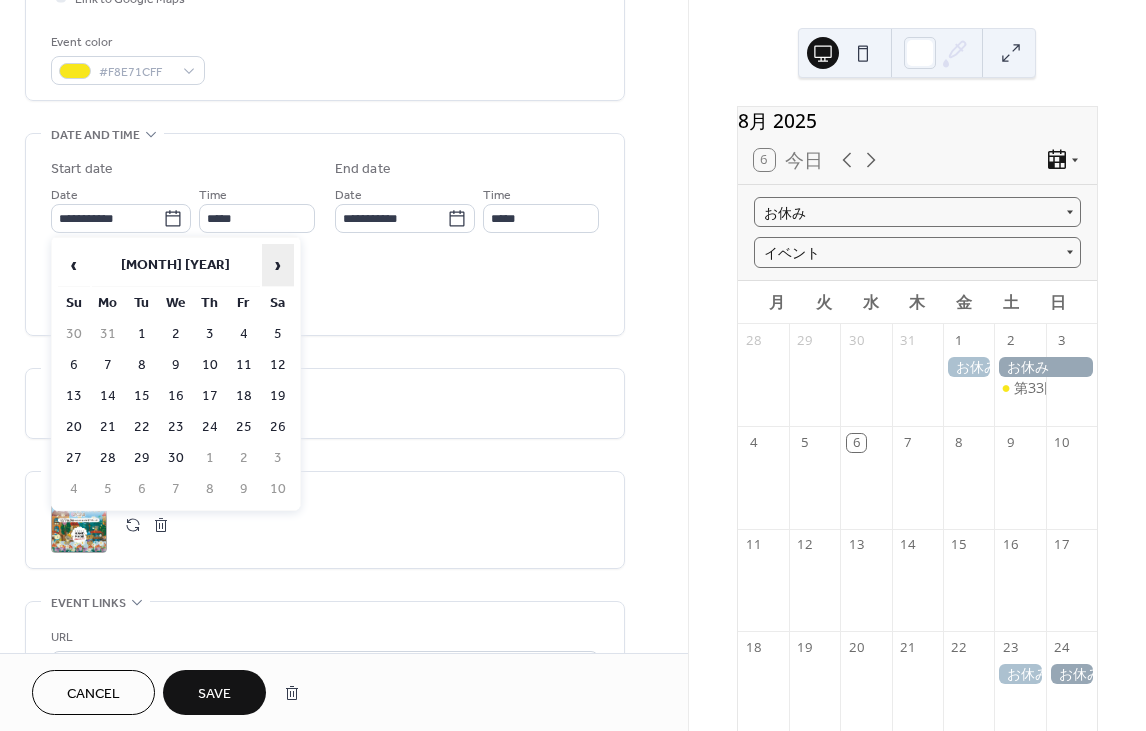 click on "›" at bounding box center [278, 265] 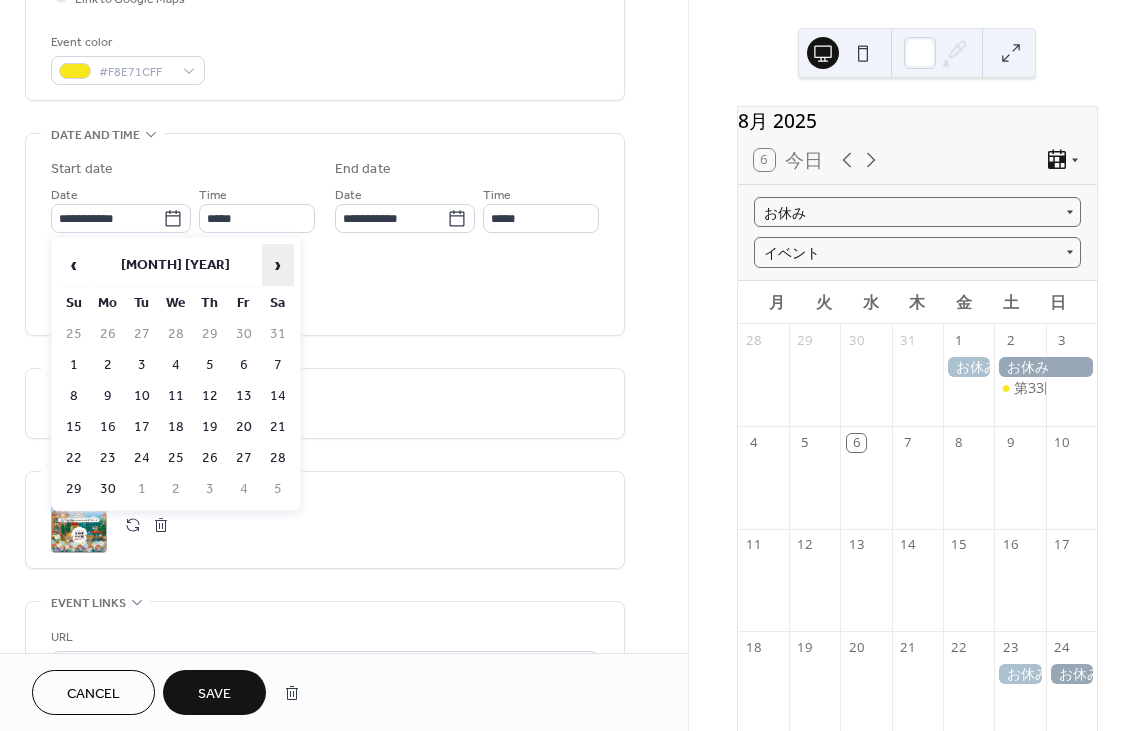 click on "›" at bounding box center (278, 265) 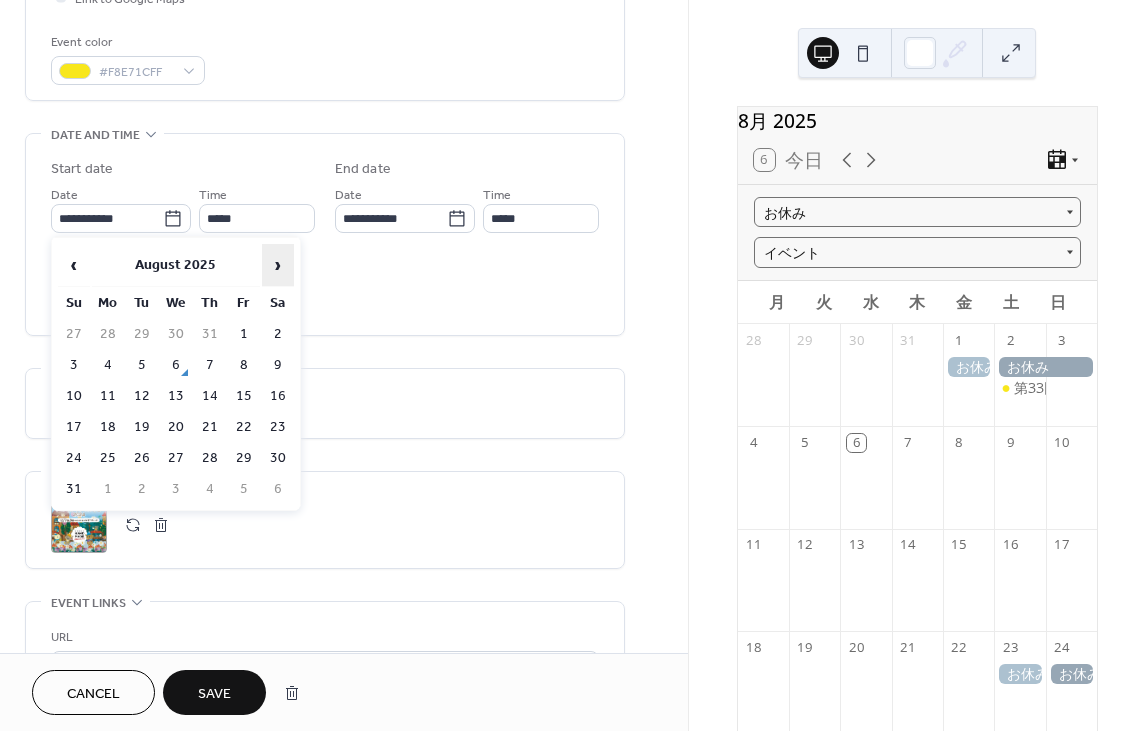 click on "›" at bounding box center (278, 265) 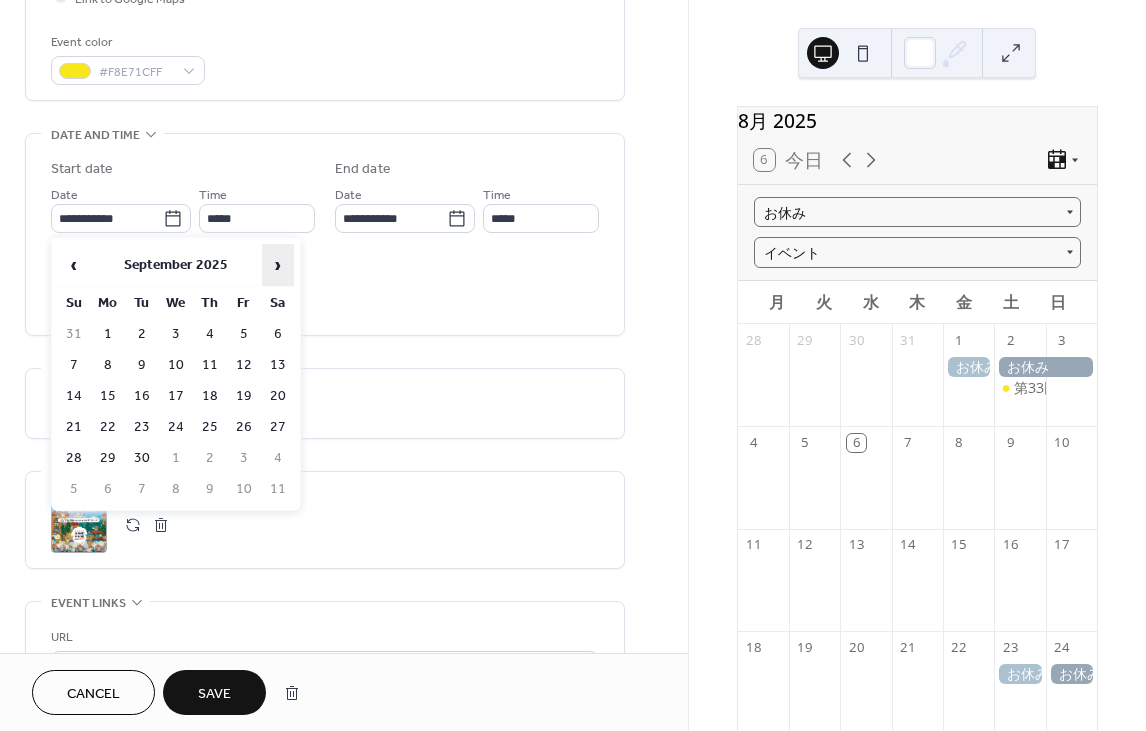click on "›" at bounding box center (278, 265) 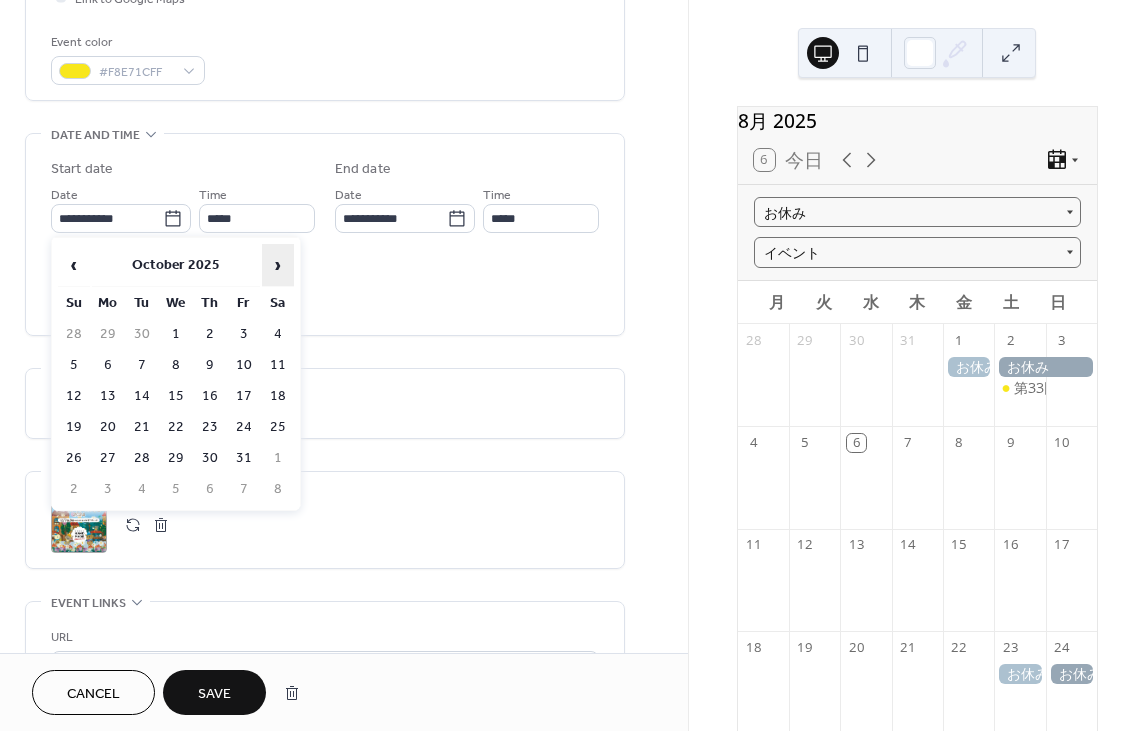 click on "›" at bounding box center (278, 265) 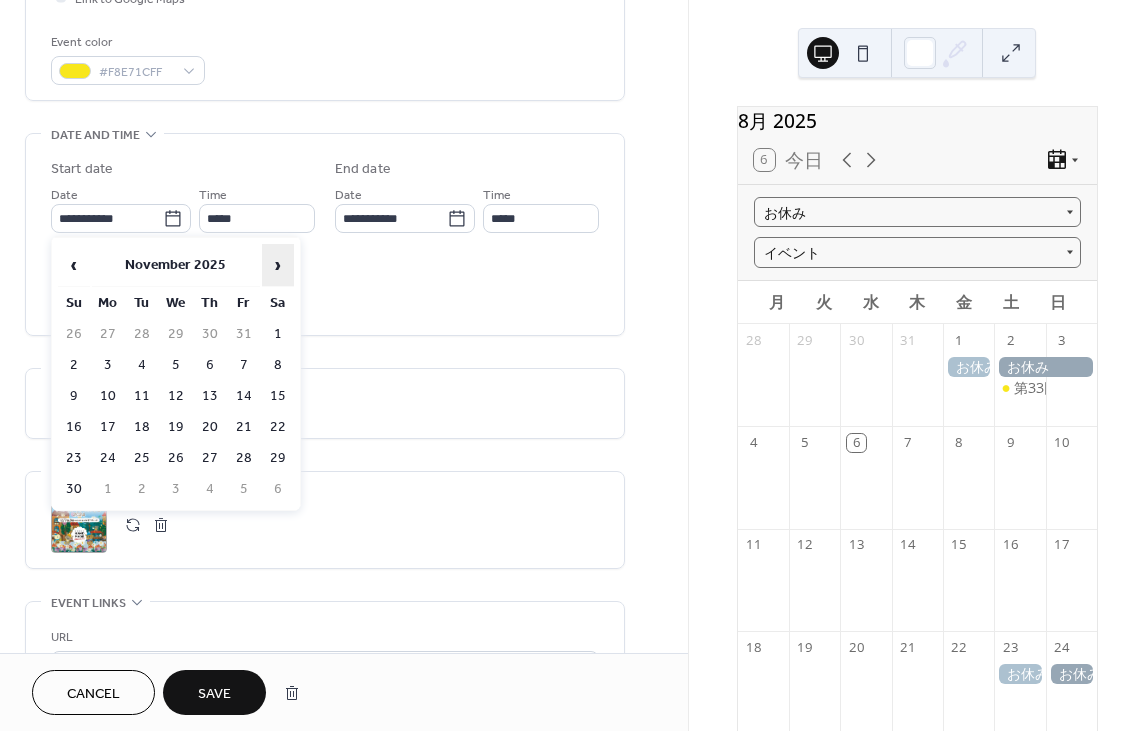 click on "›" at bounding box center (278, 265) 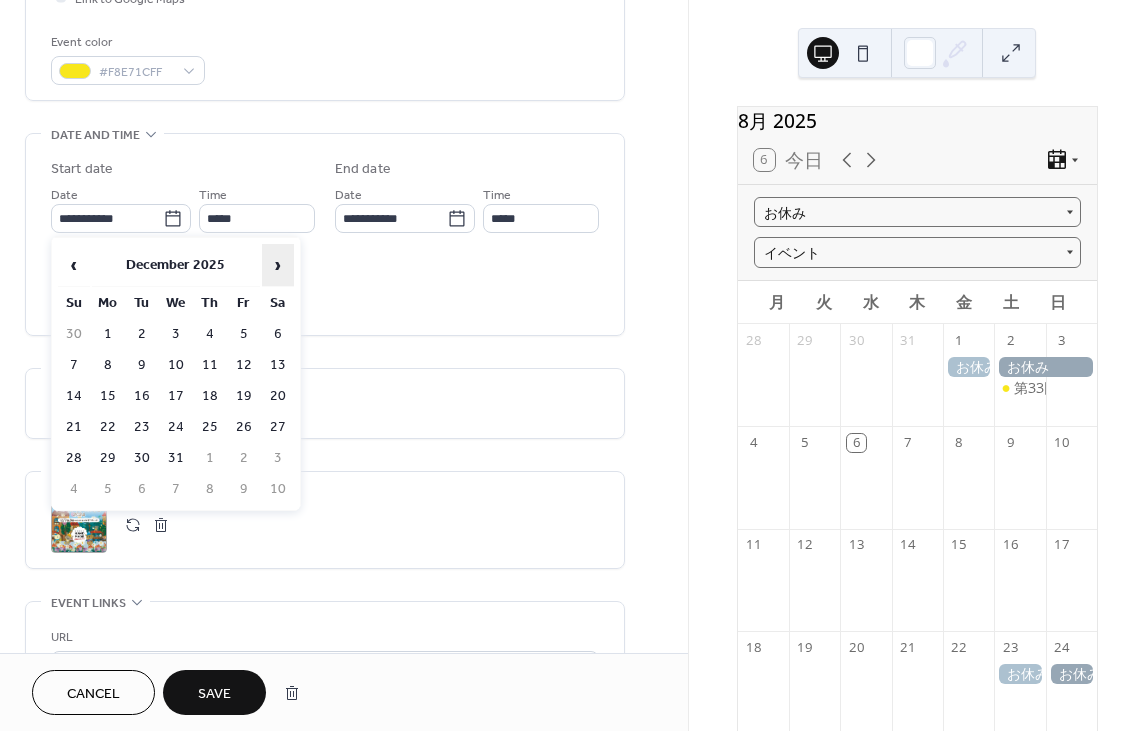 click on "›" at bounding box center [278, 265] 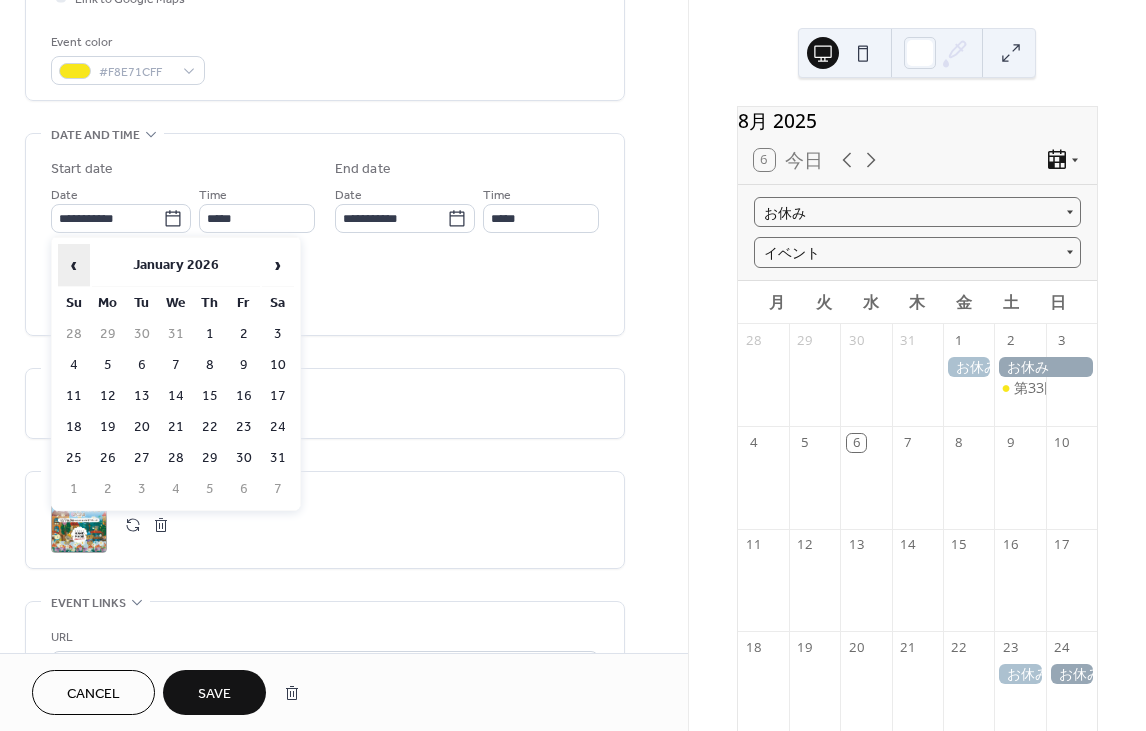 click on "‹" at bounding box center (74, 265) 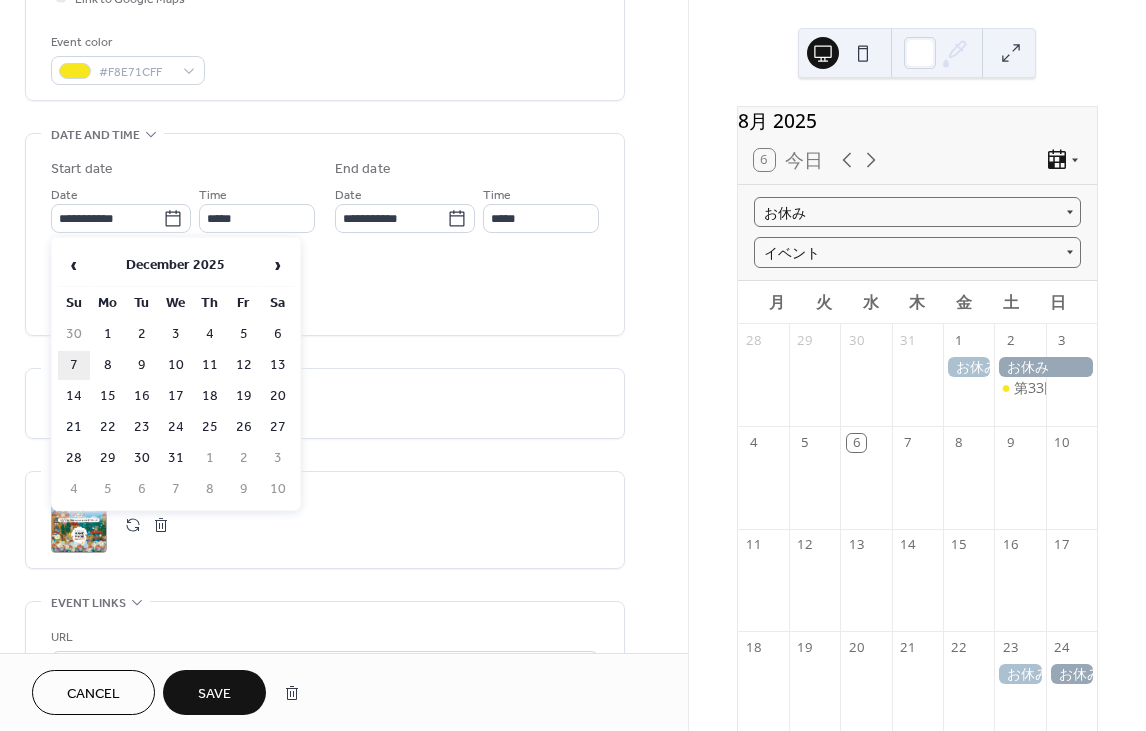 click on "7" at bounding box center (74, 365) 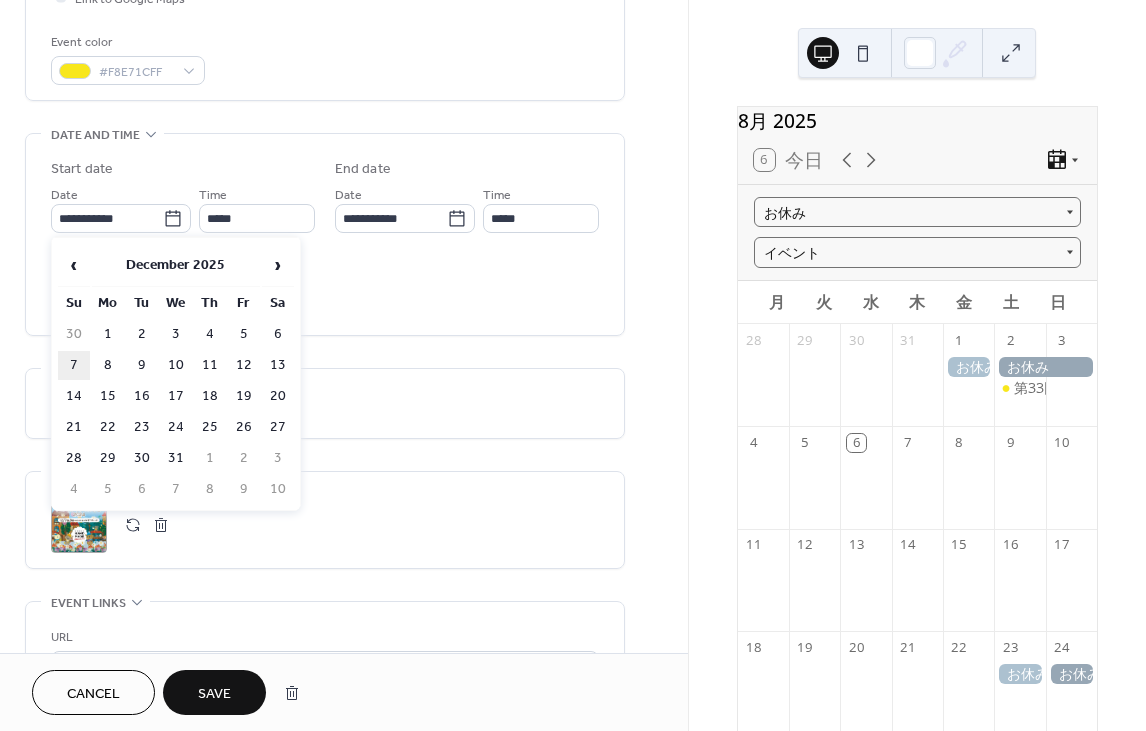 type on "**********" 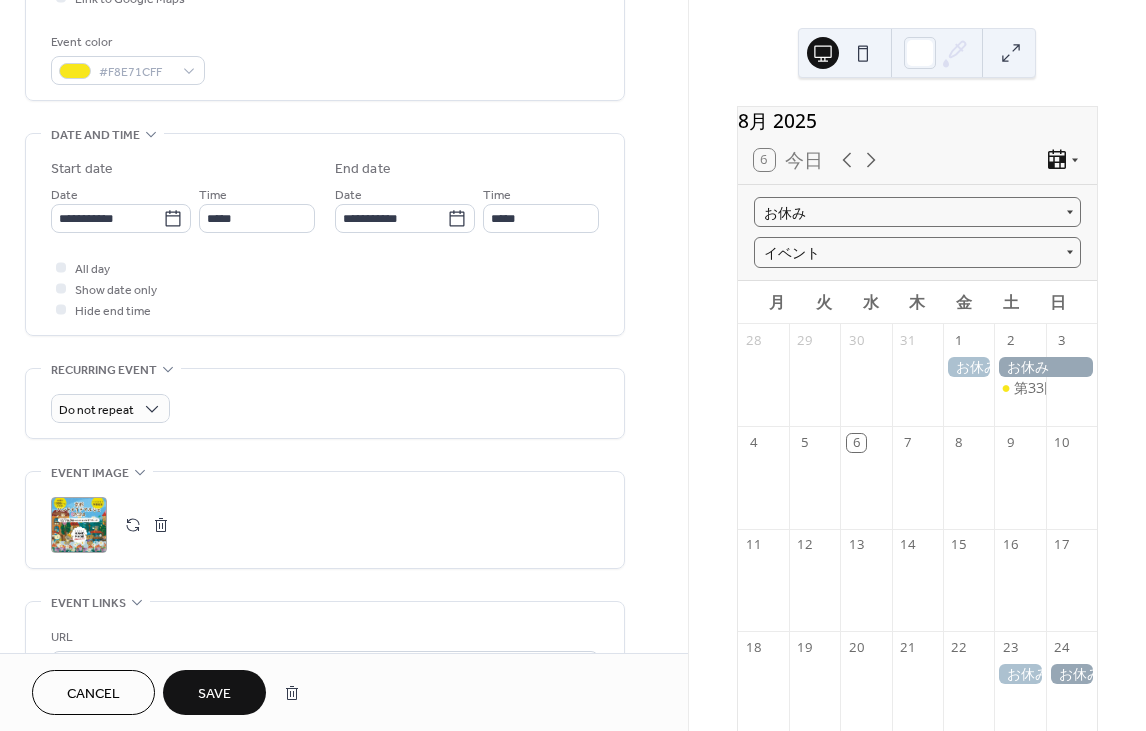 click at bounding box center [133, 525] 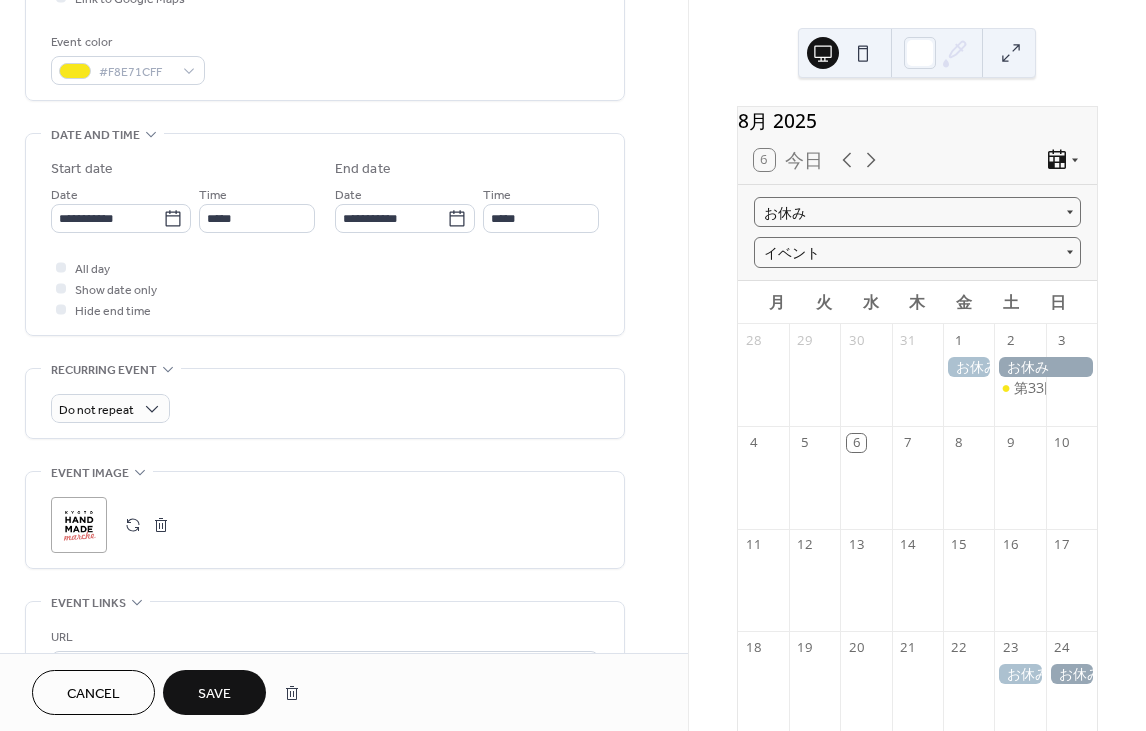 scroll, scrollTop: 777, scrollLeft: 0, axis: vertical 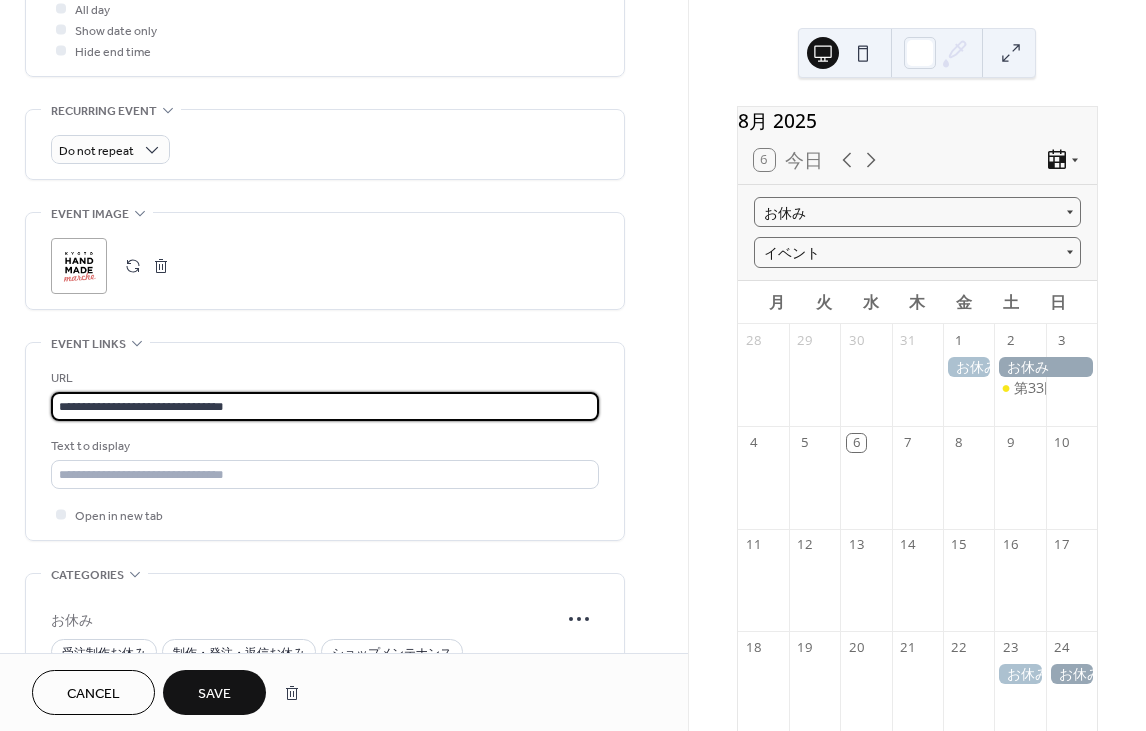 drag, startPoint x: 280, startPoint y: 407, endPoint x: -48, endPoint y: 407, distance: 328 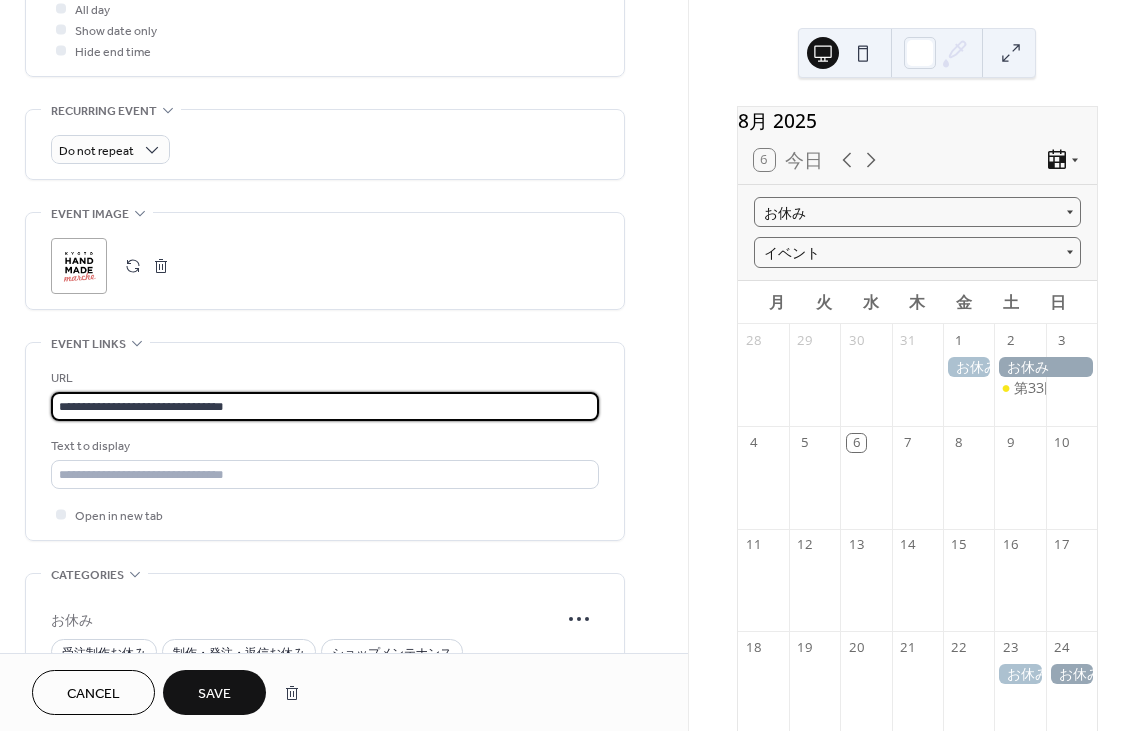 click on "**********" at bounding box center [573, 365] 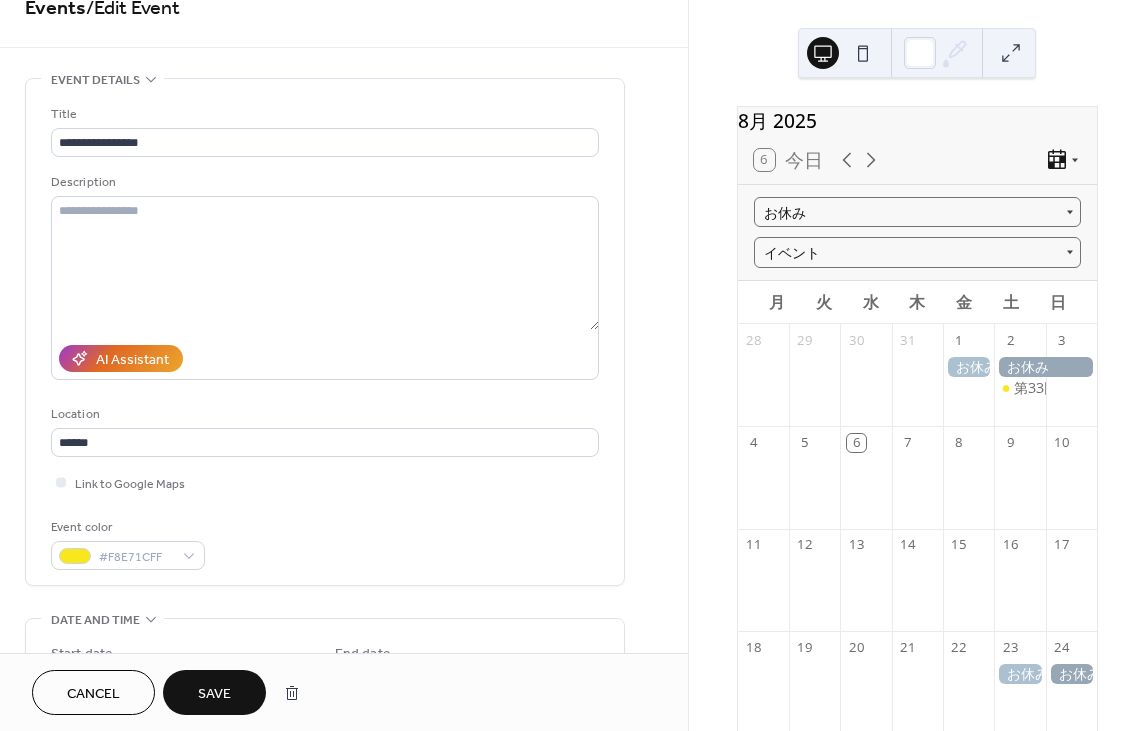 scroll, scrollTop: 0, scrollLeft: 0, axis: both 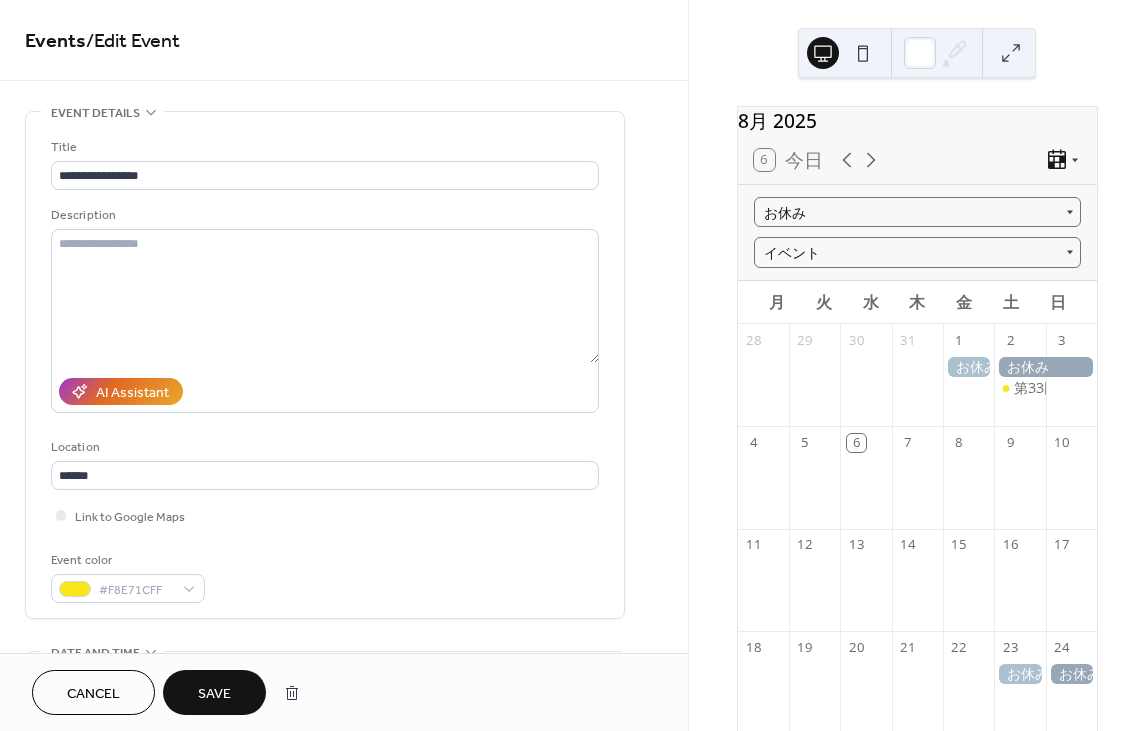 click on "Save" at bounding box center [214, 692] 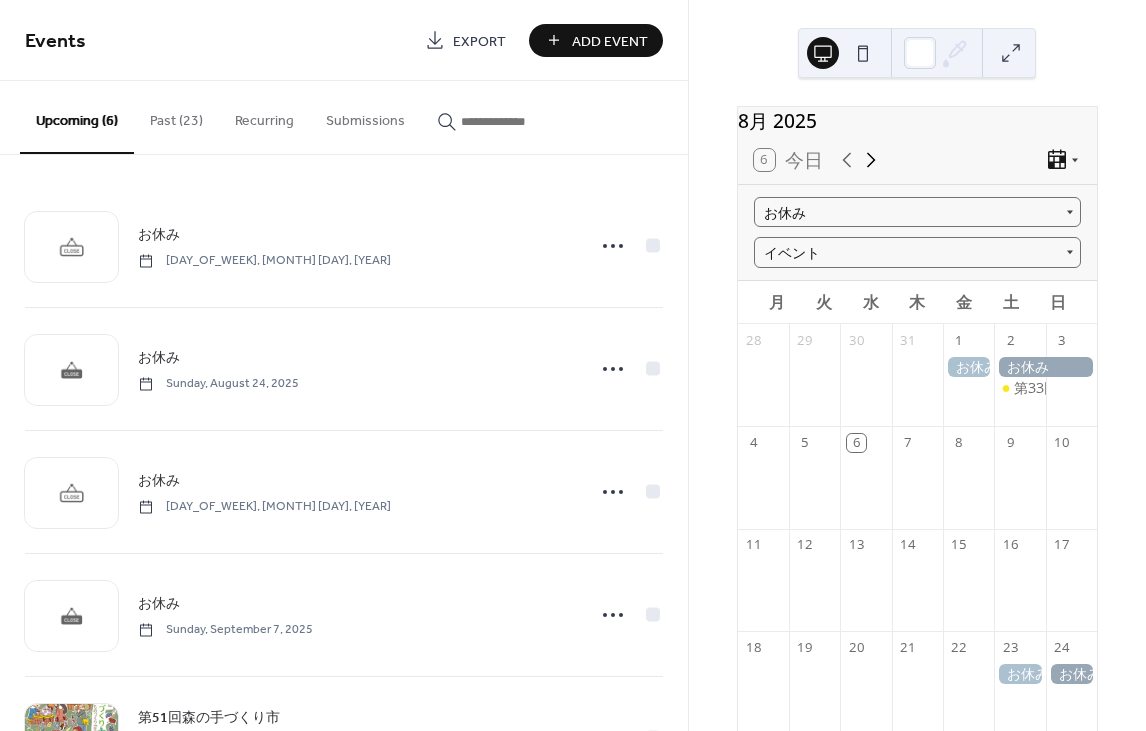 click 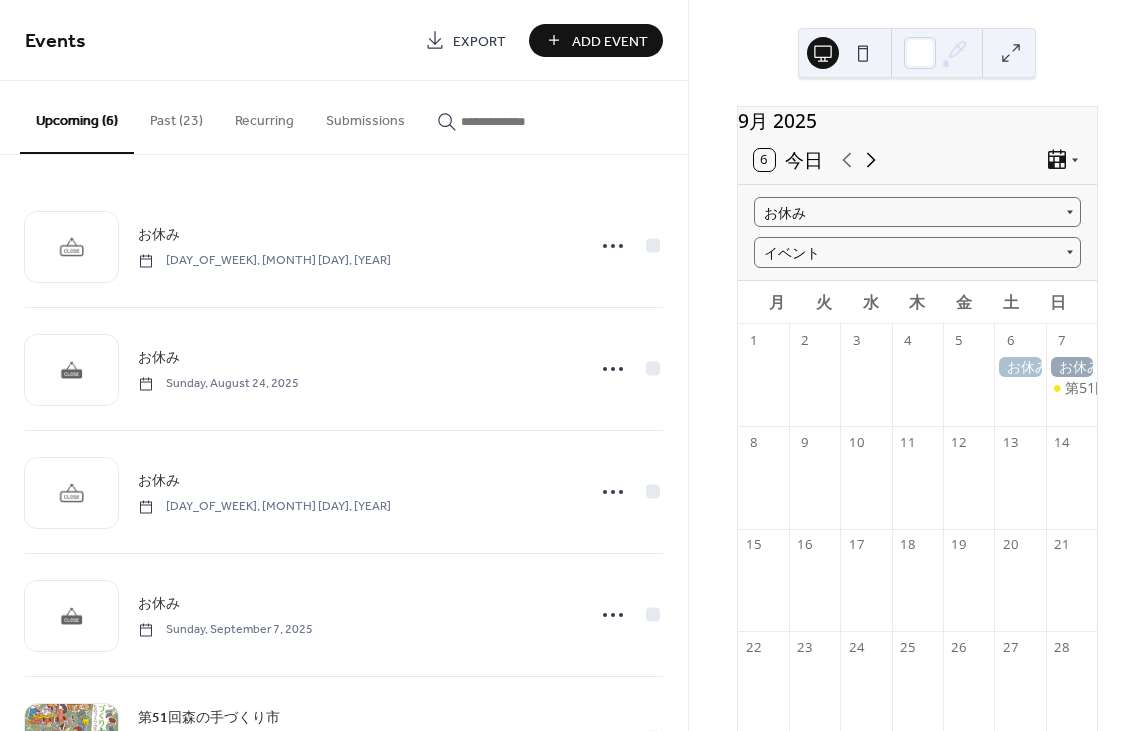 click 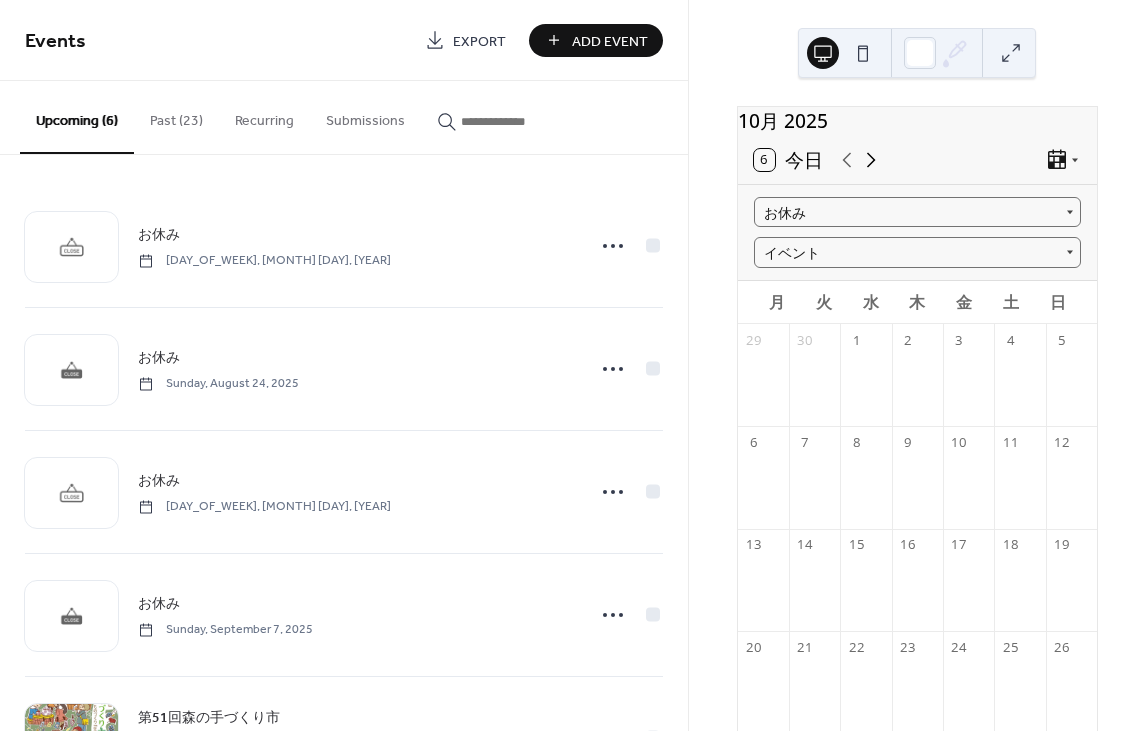 click 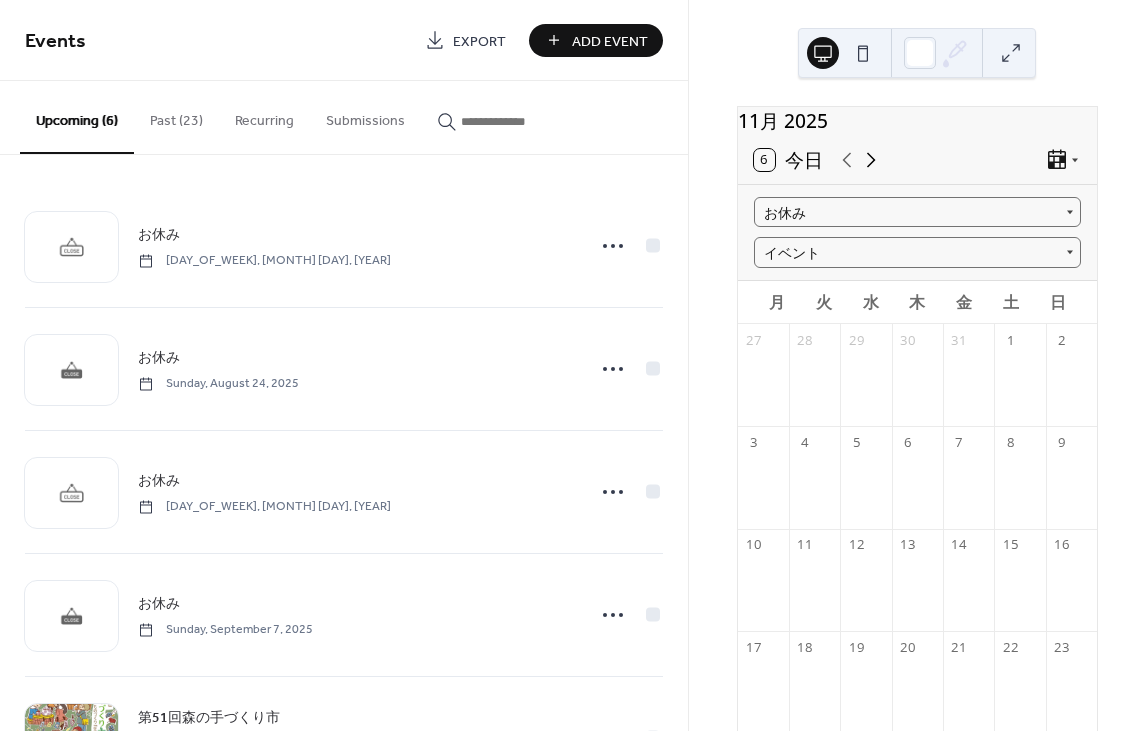 click 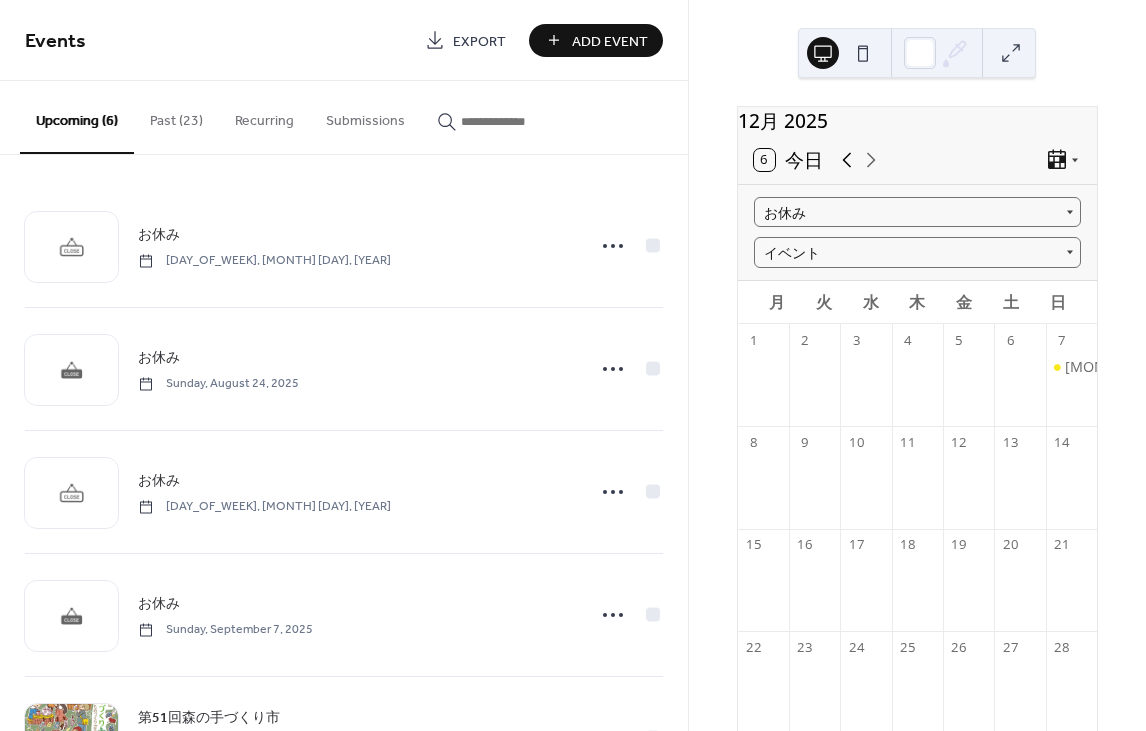 click 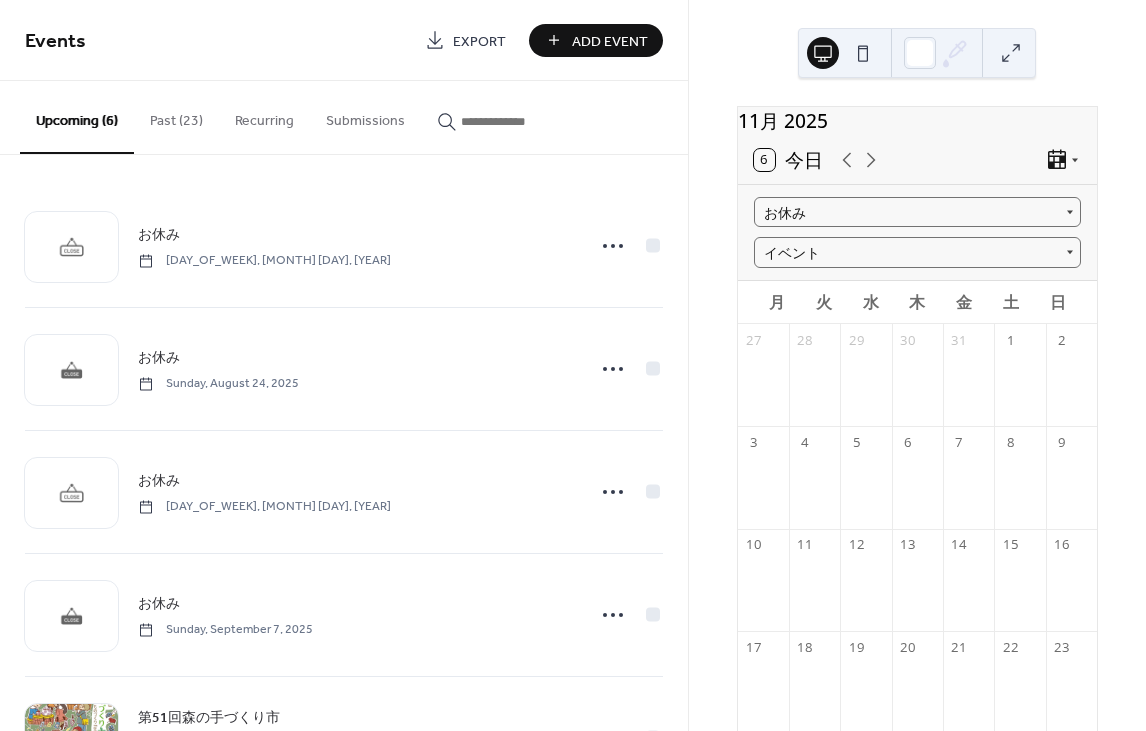 click on "6 今日" at bounding box center [789, 160] 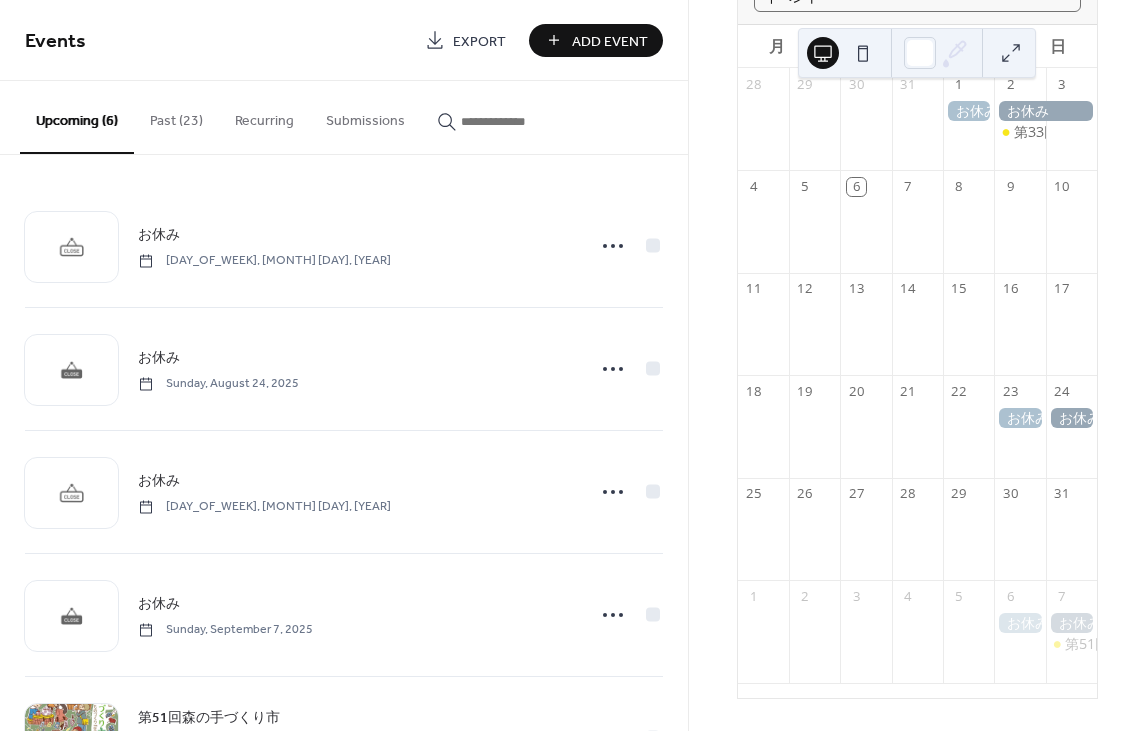 scroll, scrollTop: 267, scrollLeft: 0, axis: vertical 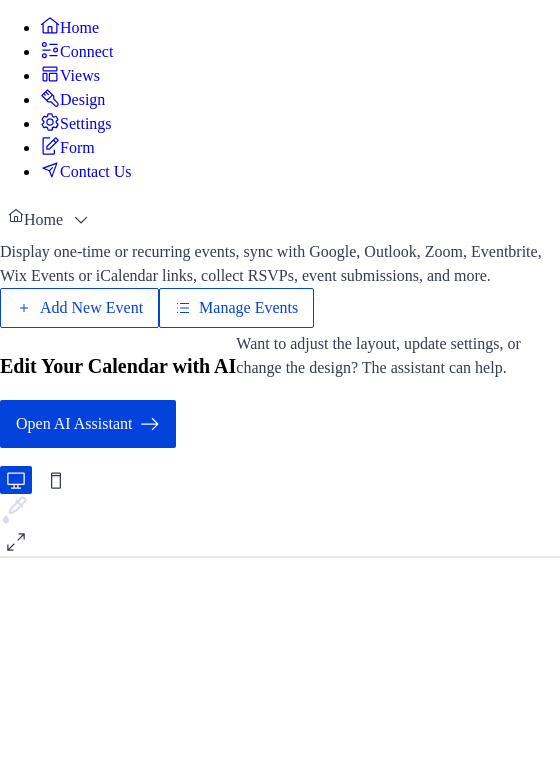 click on "Manage Events" at bounding box center [248, 308] 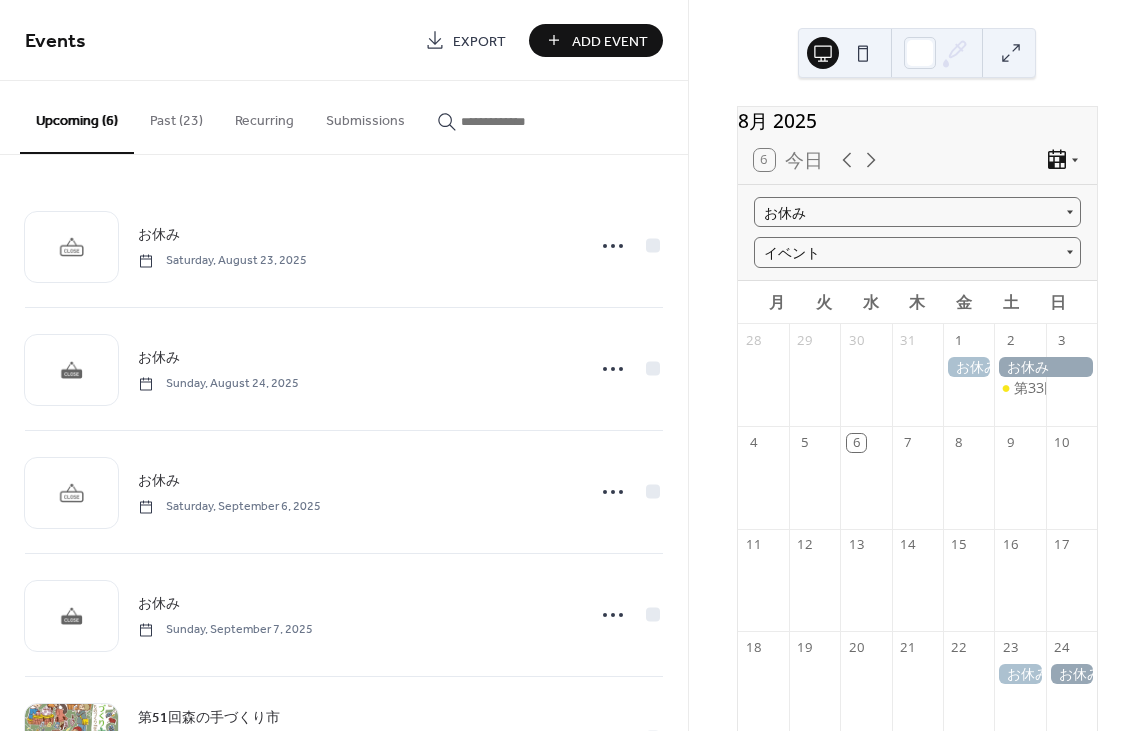 scroll, scrollTop: 0, scrollLeft: 0, axis: both 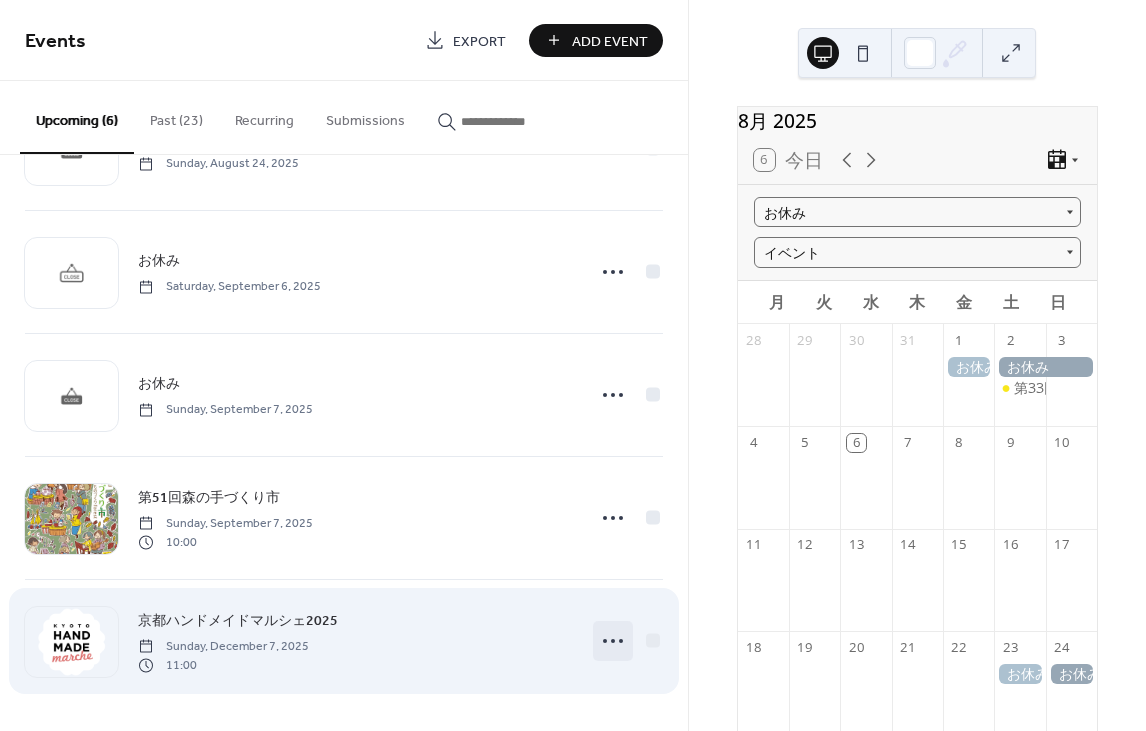 click 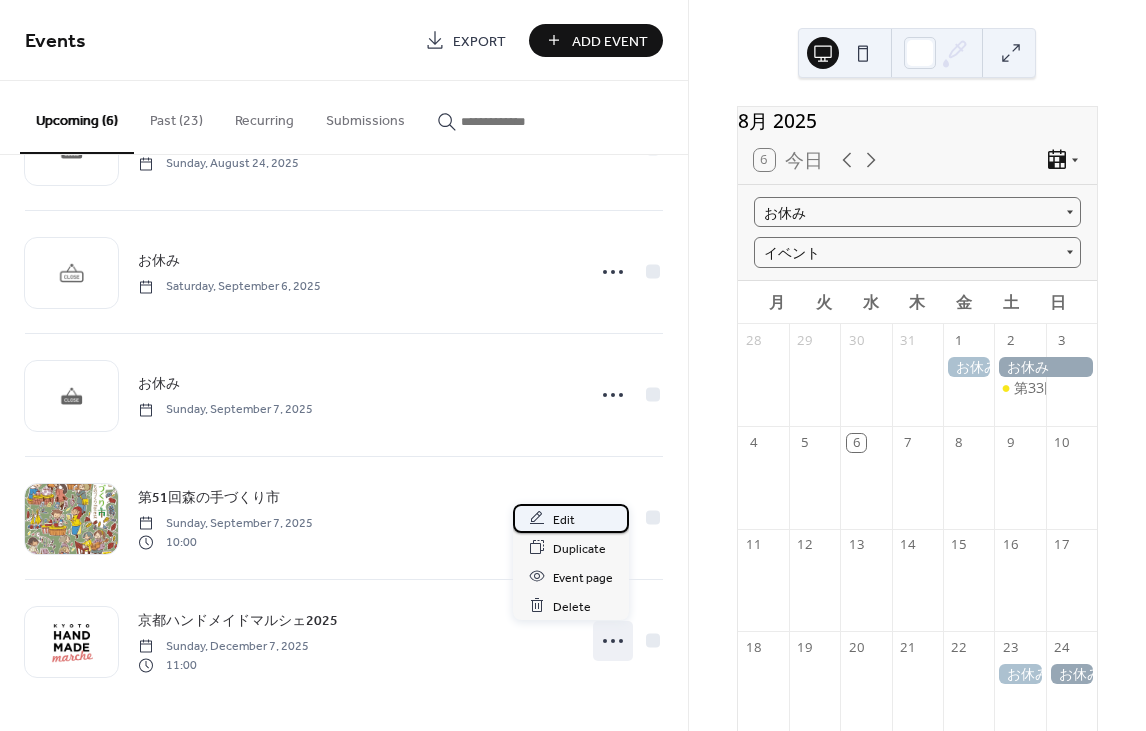 click on "Edit" at bounding box center [571, 518] 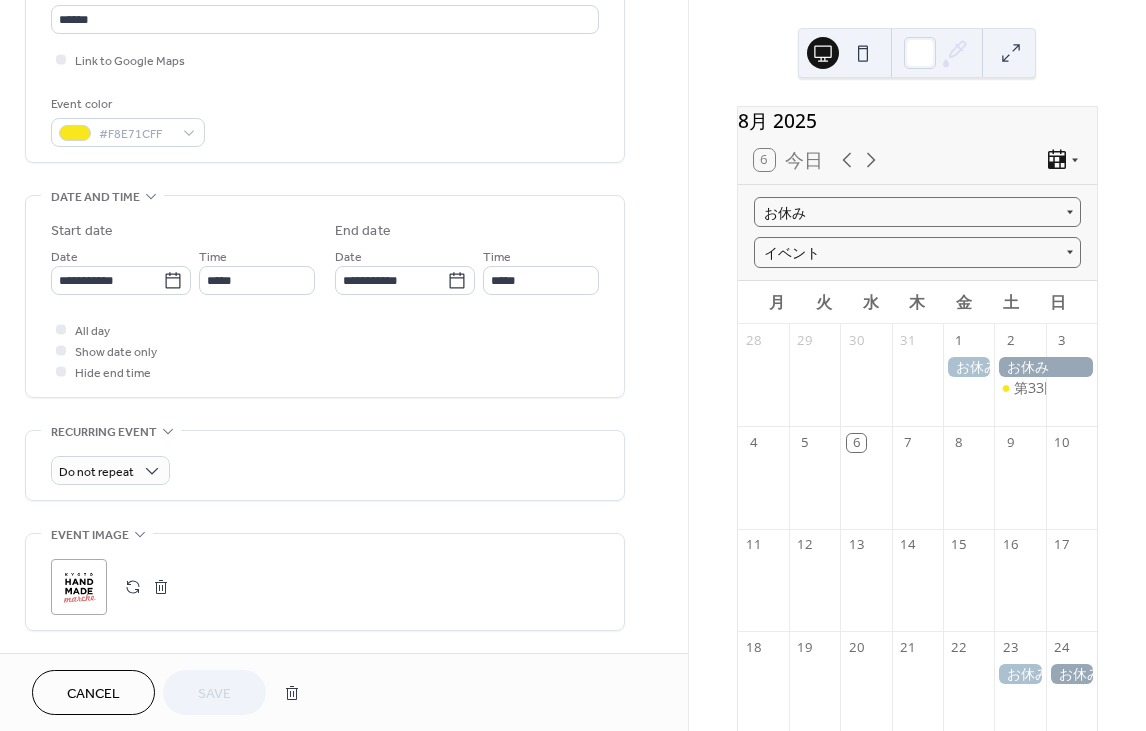 scroll, scrollTop: 518, scrollLeft: 0, axis: vertical 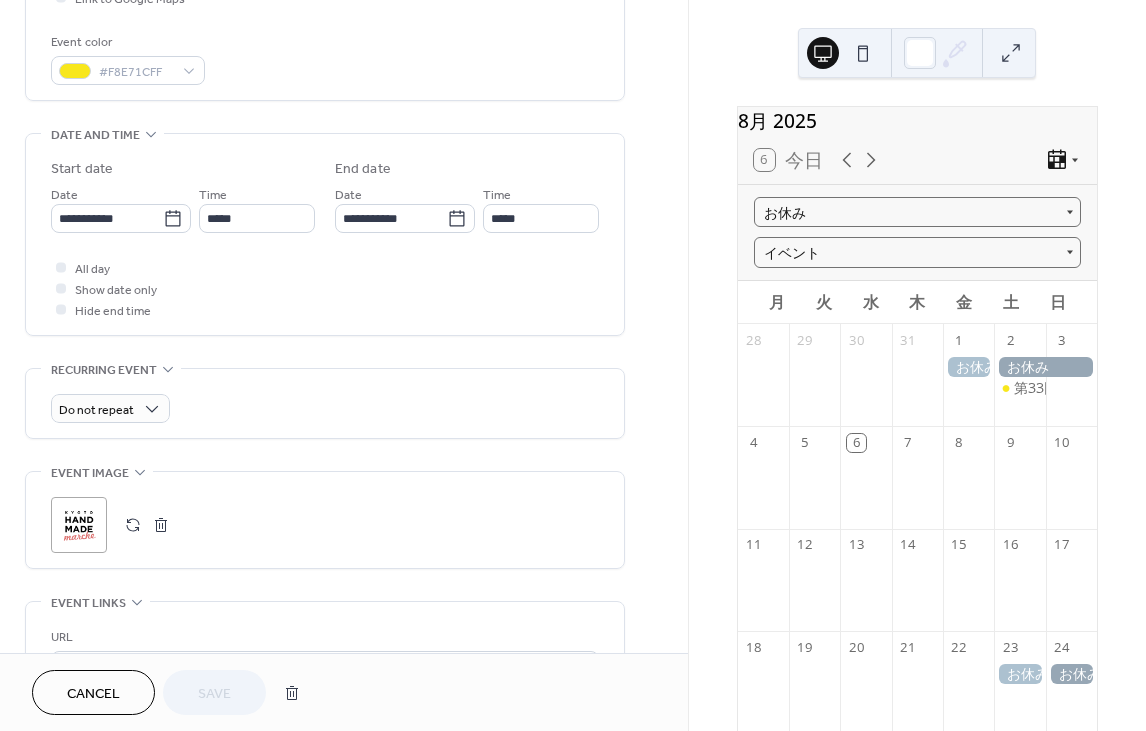 click at bounding box center (133, 525) 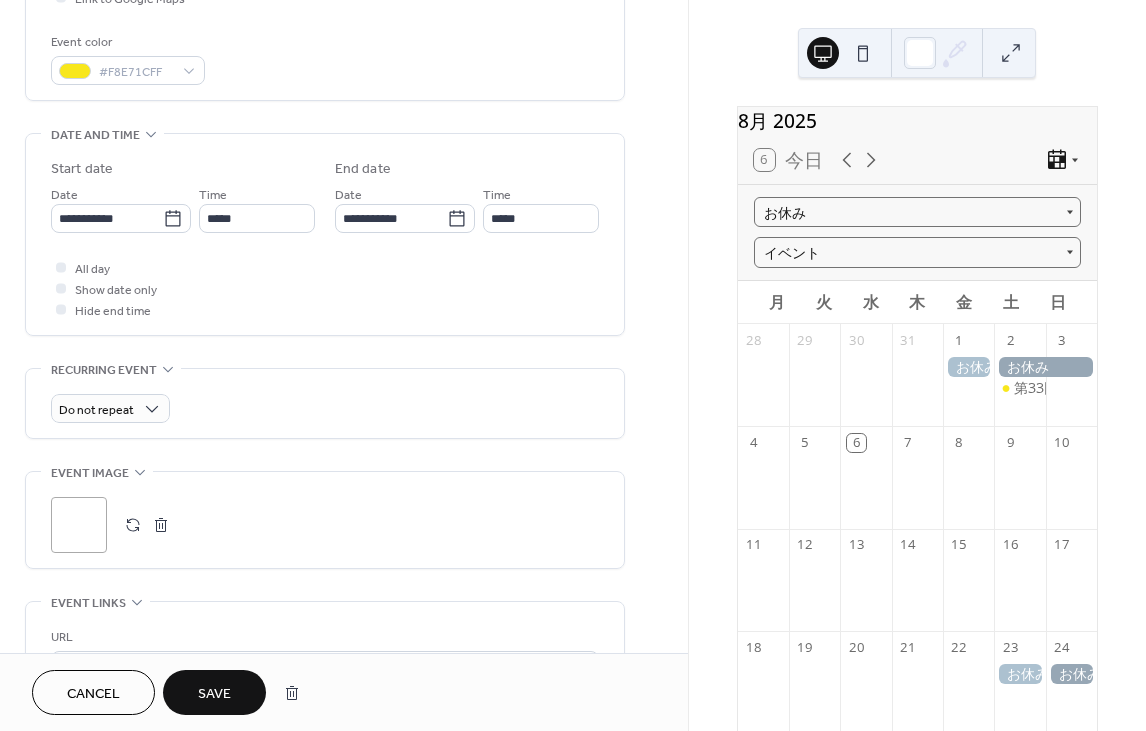 click on "Save" at bounding box center (214, 692) 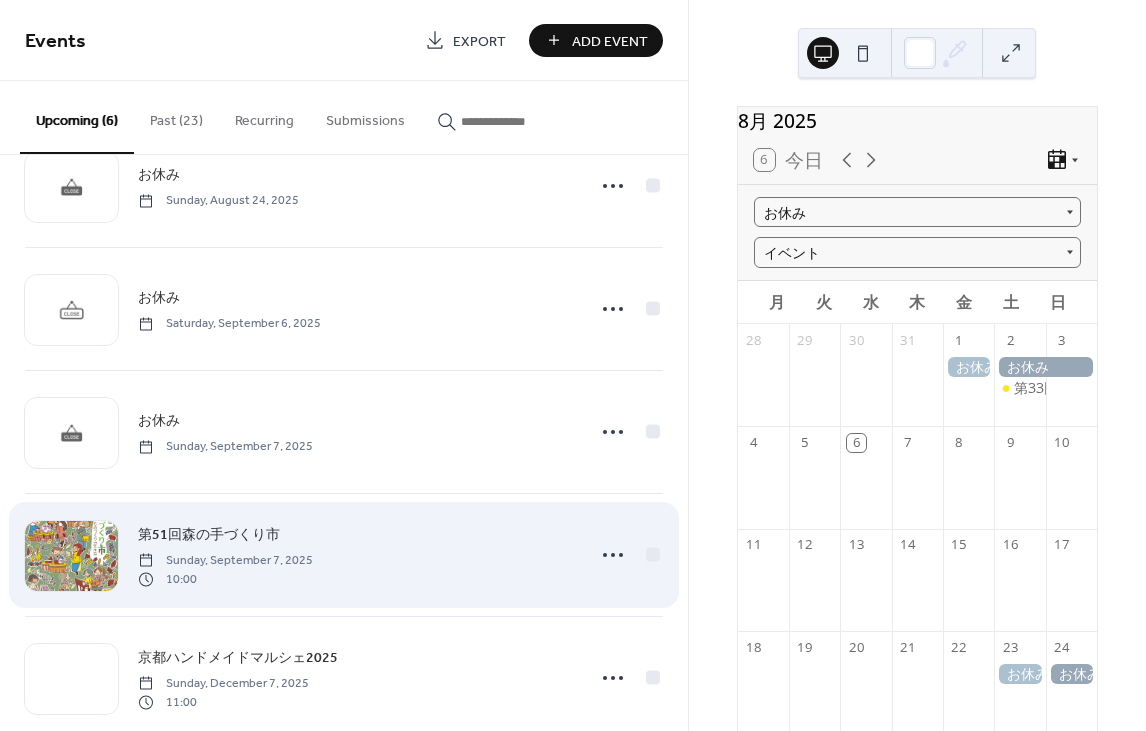 scroll, scrollTop: 220, scrollLeft: 0, axis: vertical 